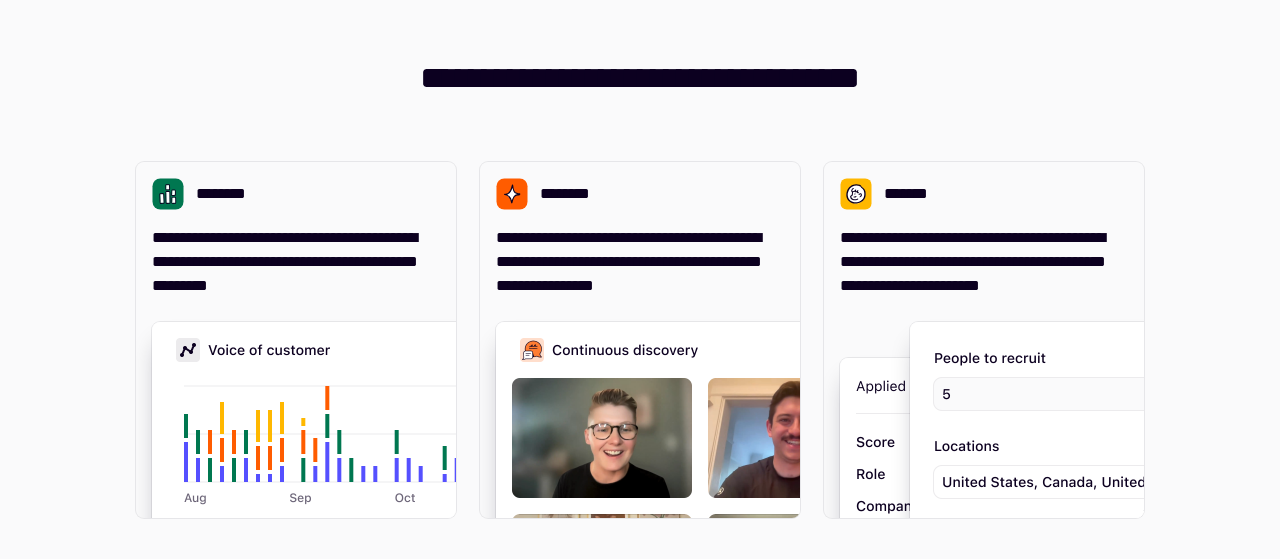 scroll, scrollTop: 0, scrollLeft: 0, axis: both 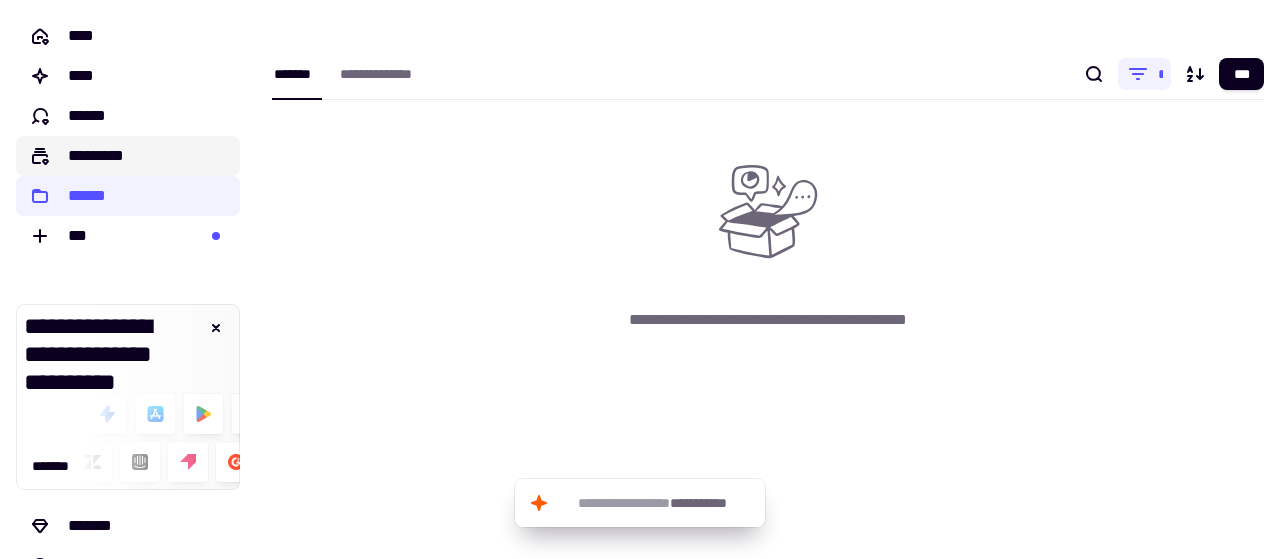 click on "*********" 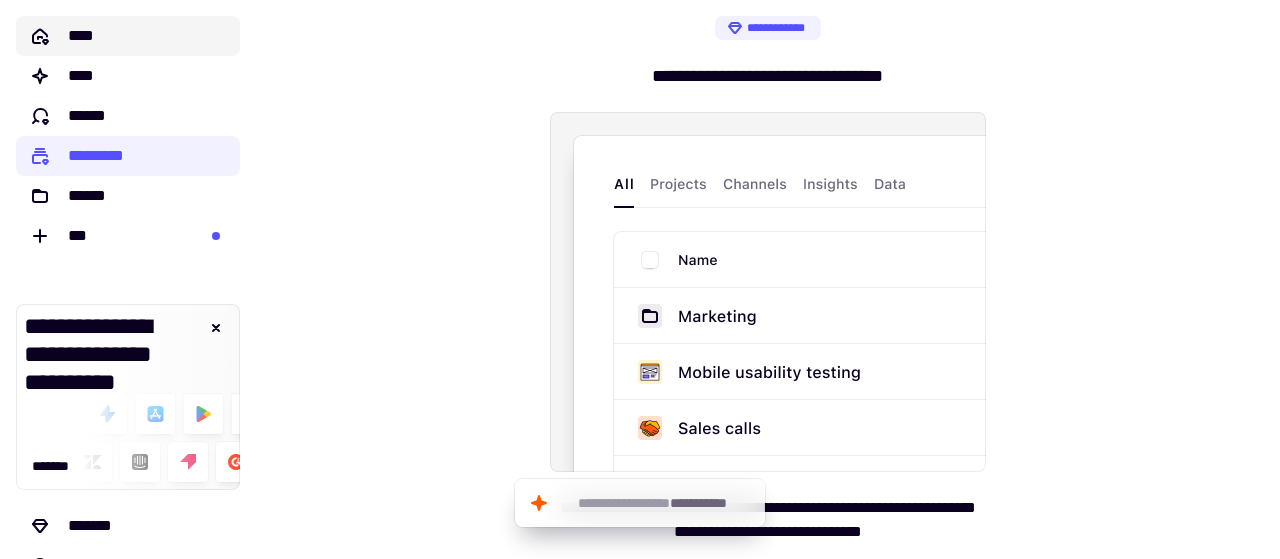 click on "****" 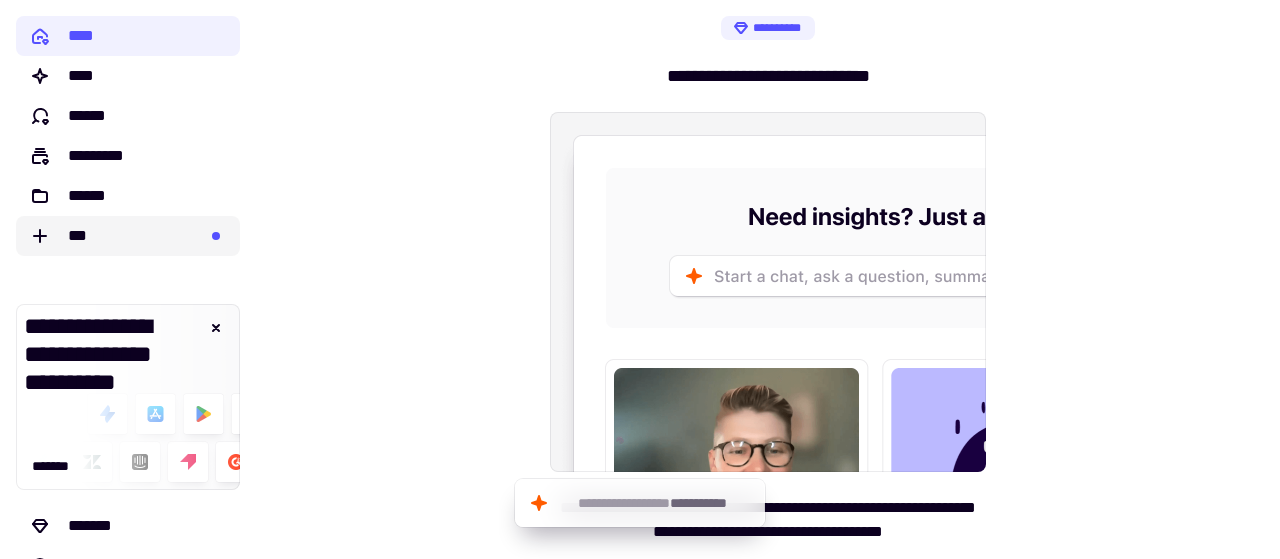 click on "***" 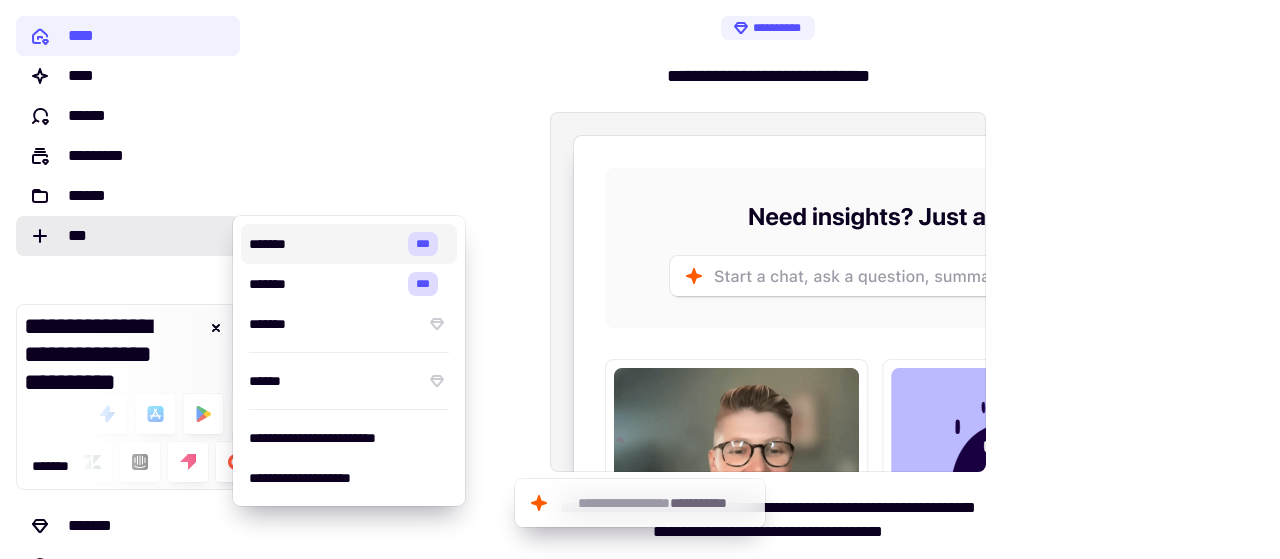 click on "*******" at bounding box center [324, 244] 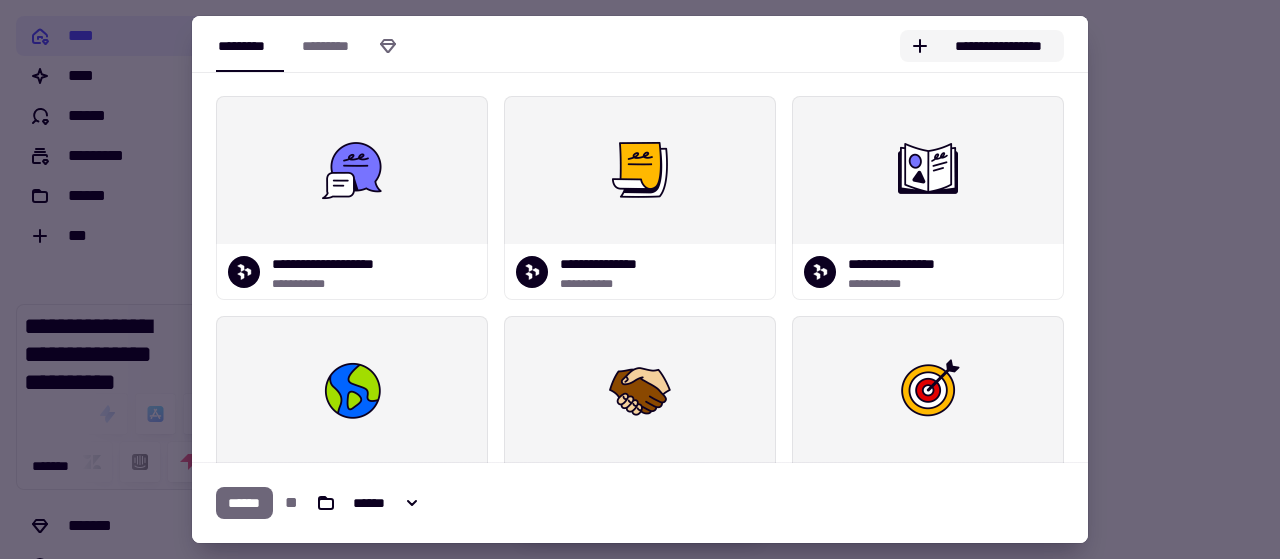 click on "**********" 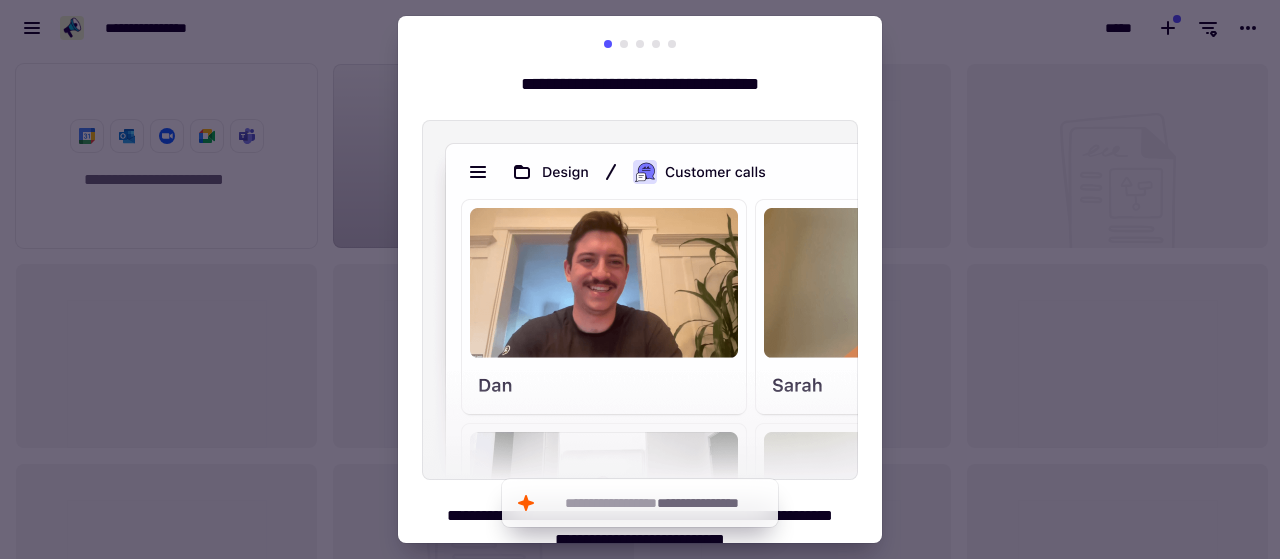 scroll, scrollTop: 16, scrollLeft: 16, axis: both 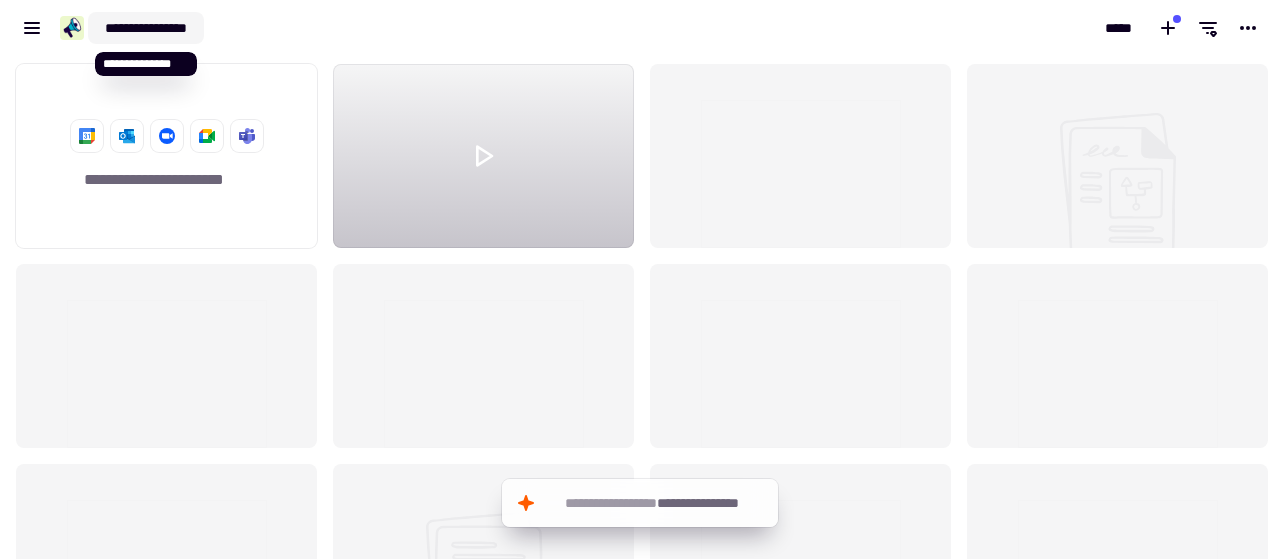 click on "**********" at bounding box center [146, 28] 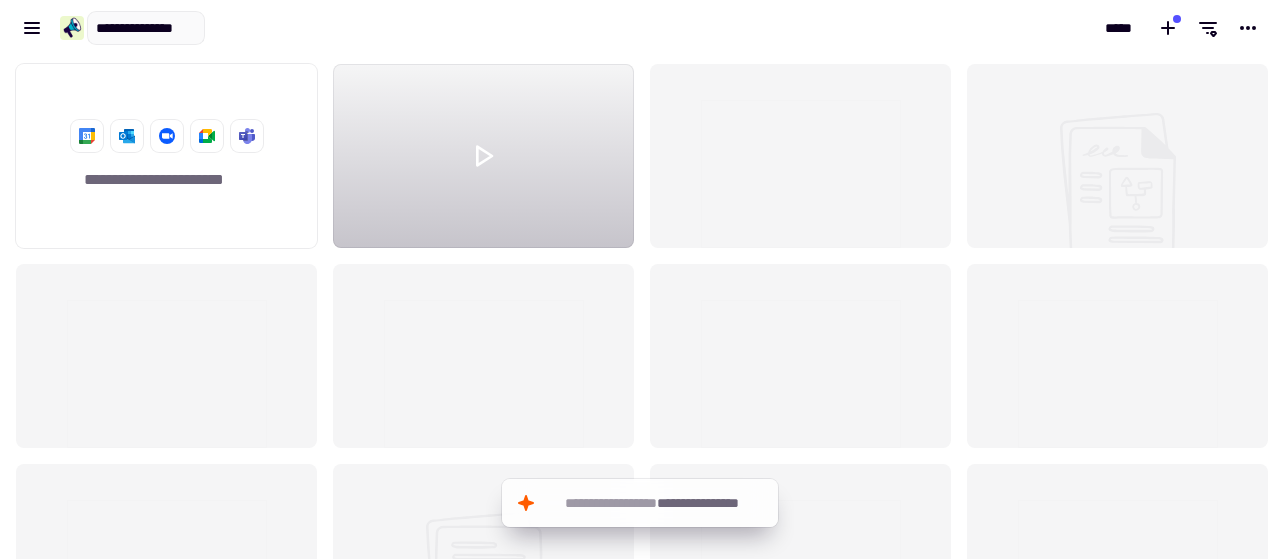 type on "**********" 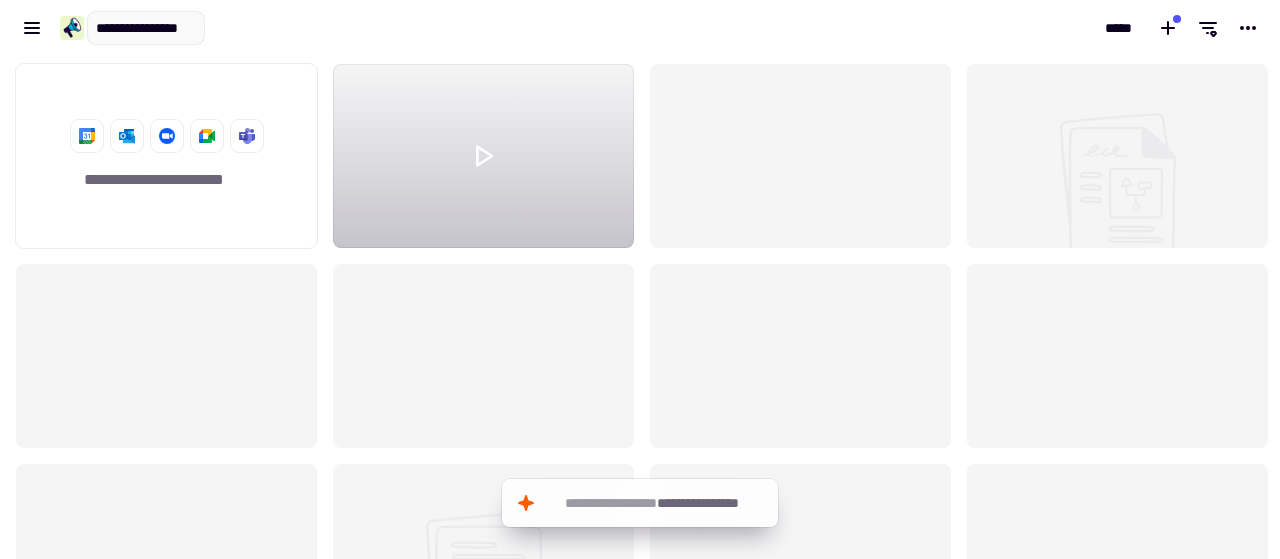 scroll, scrollTop: 0, scrollLeft: 2, axis: horizontal 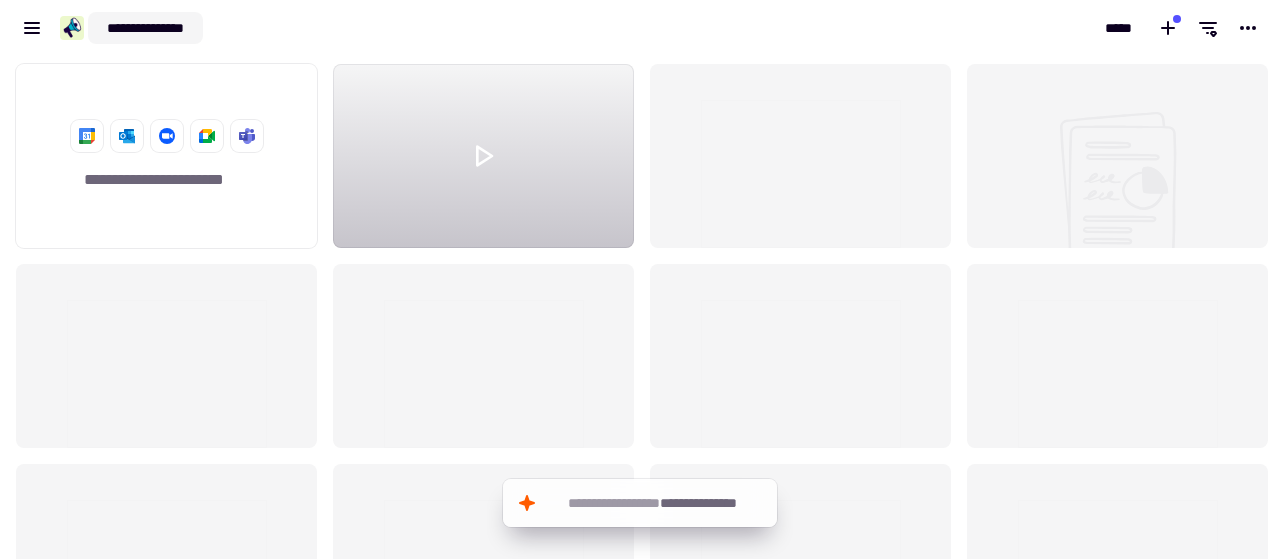 click on "**********" 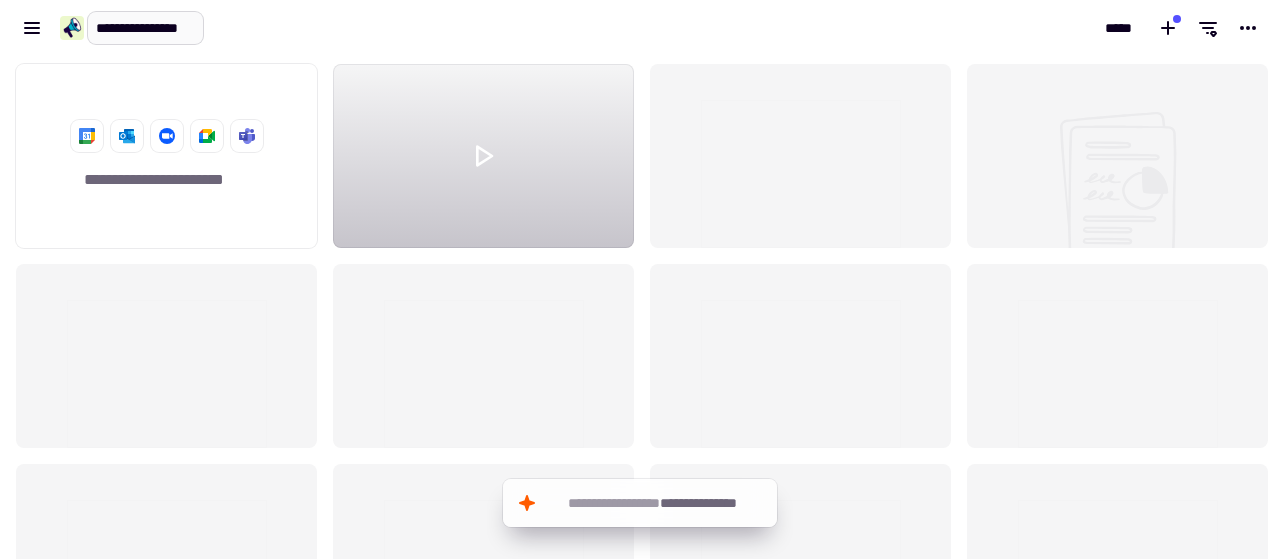 click on "**********" at bounding box center [145, 28] 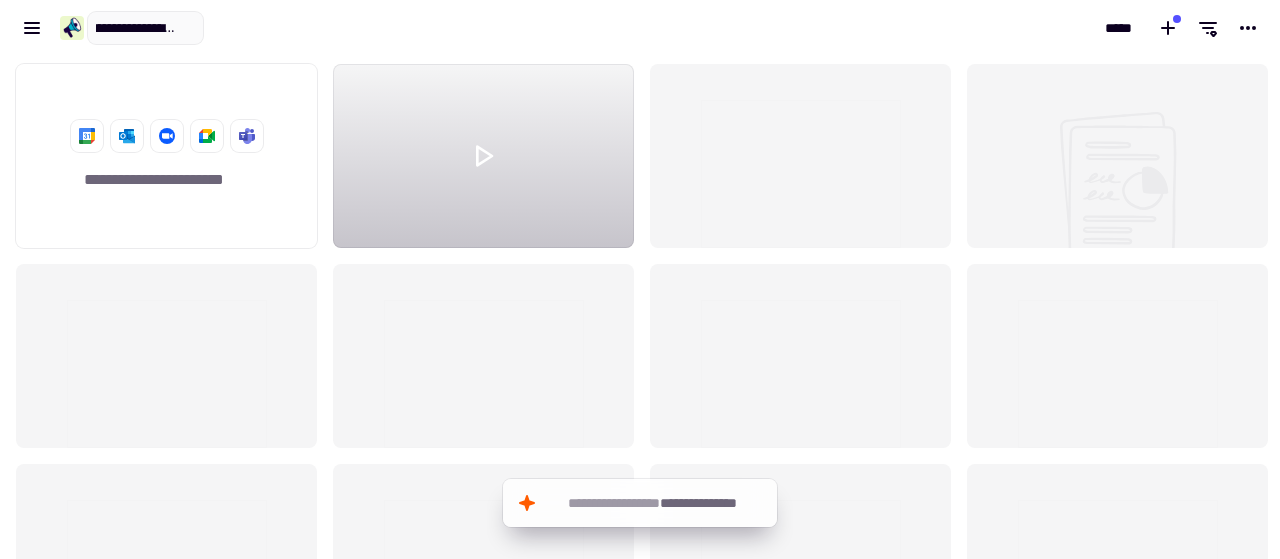 scroll, scrollTop: 0, scrollLeft: 44, axis: horizontal 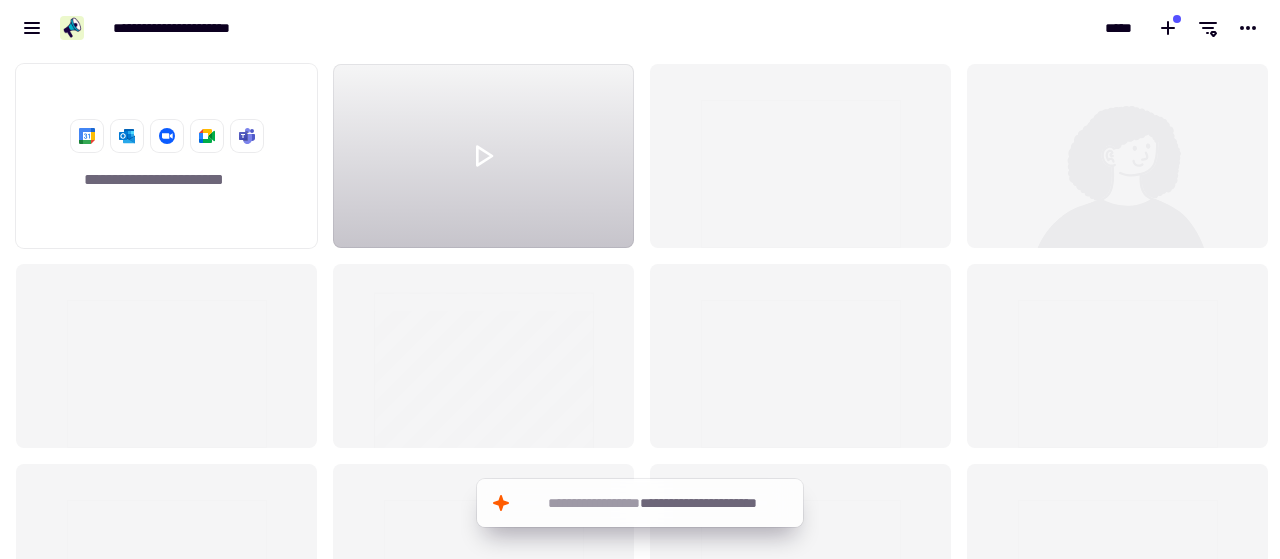 drag, startPoint x: 592, startPoint y: 108, endPoint x: 492, endPoint y: 277, distance: 196.36955 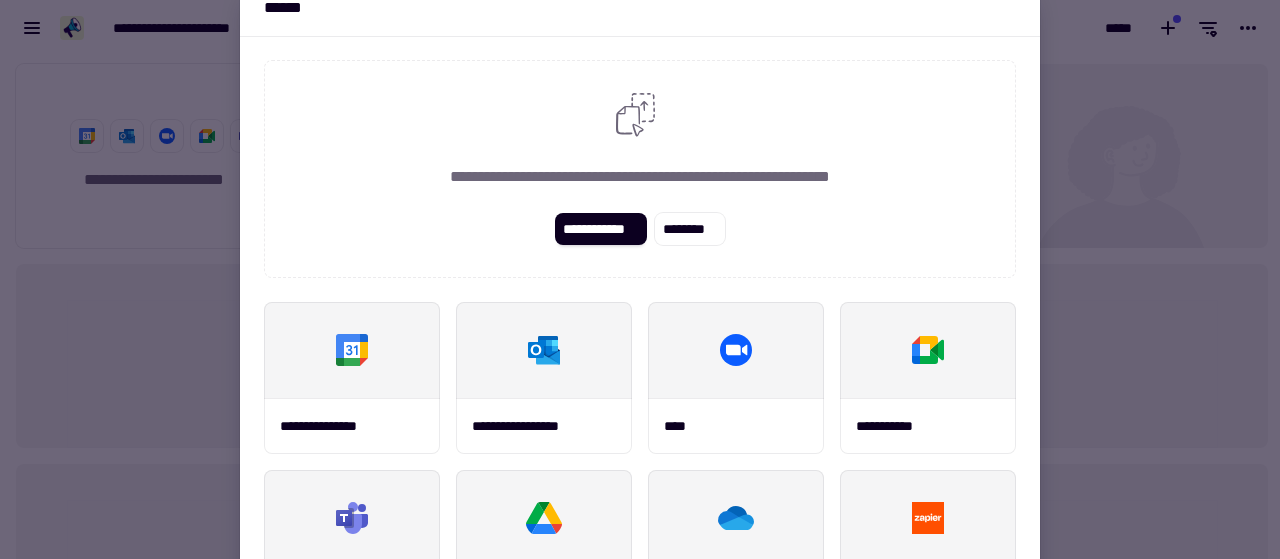 click at bounding box center (640, 279) 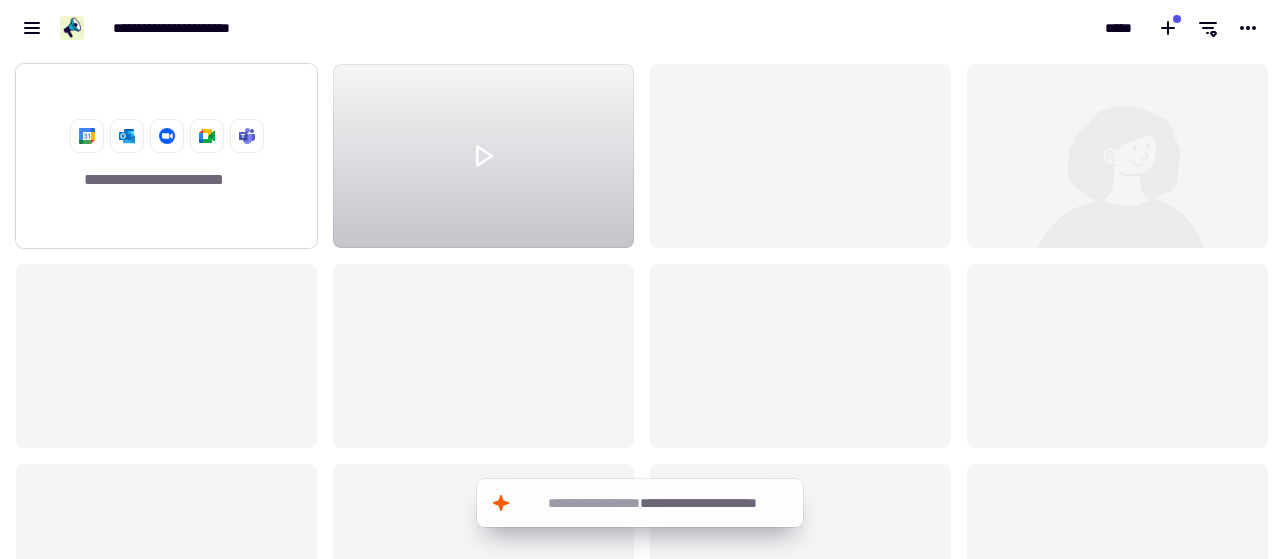 click on "**********" 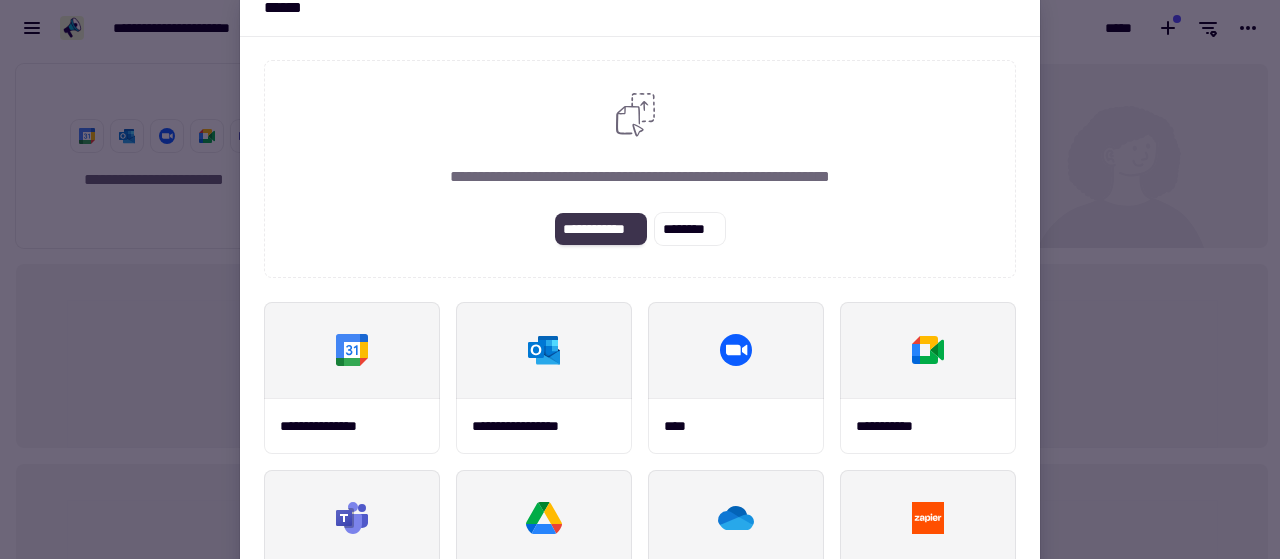 click on "**********" 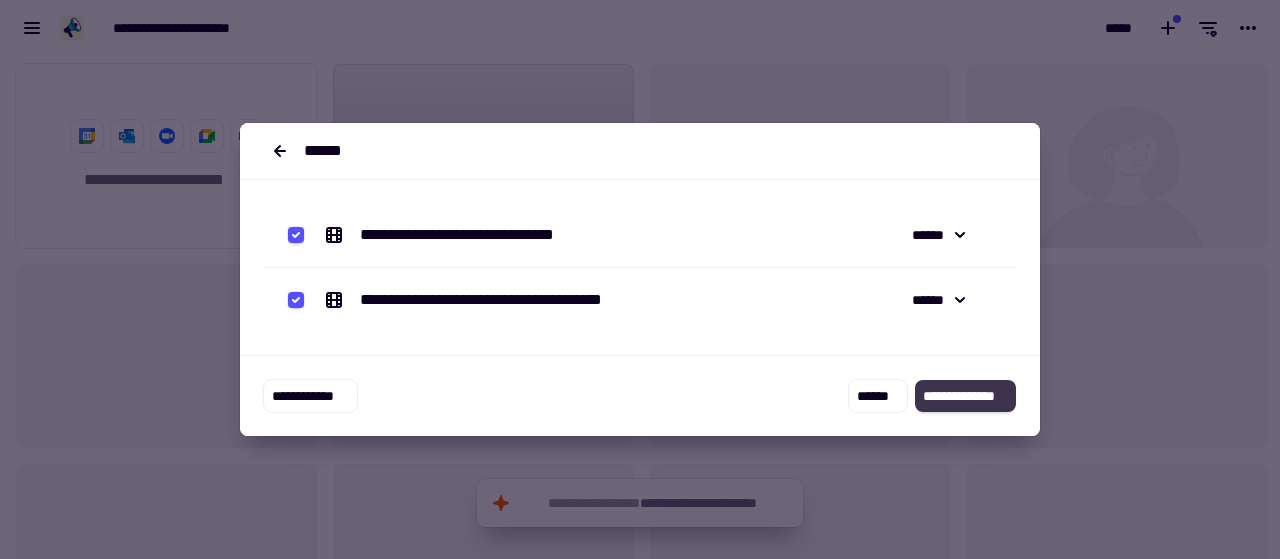 click on "**********" 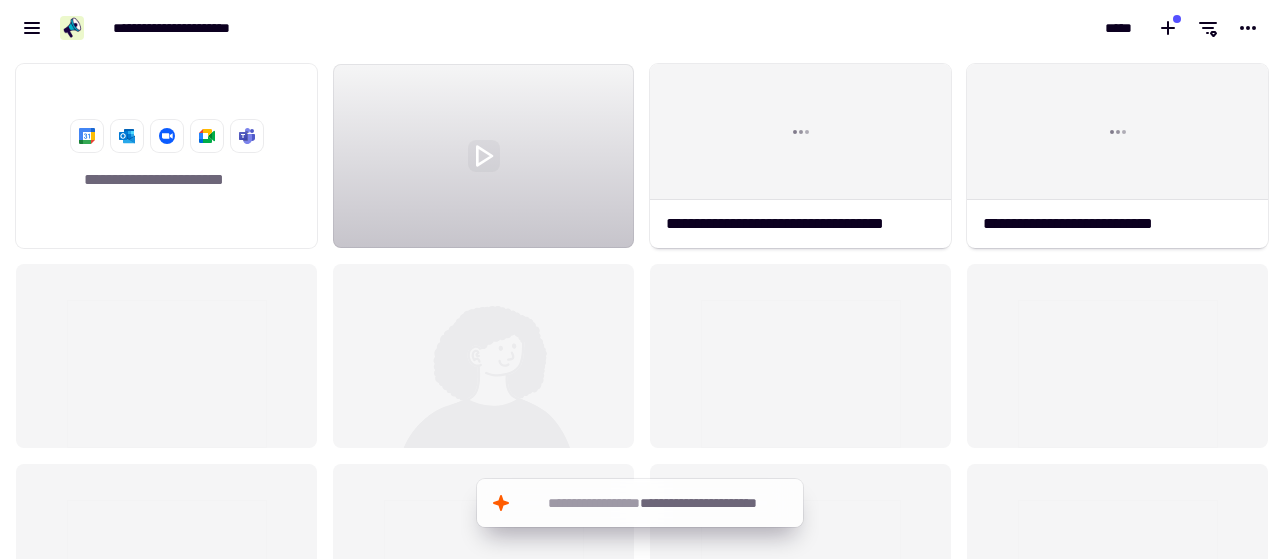 click 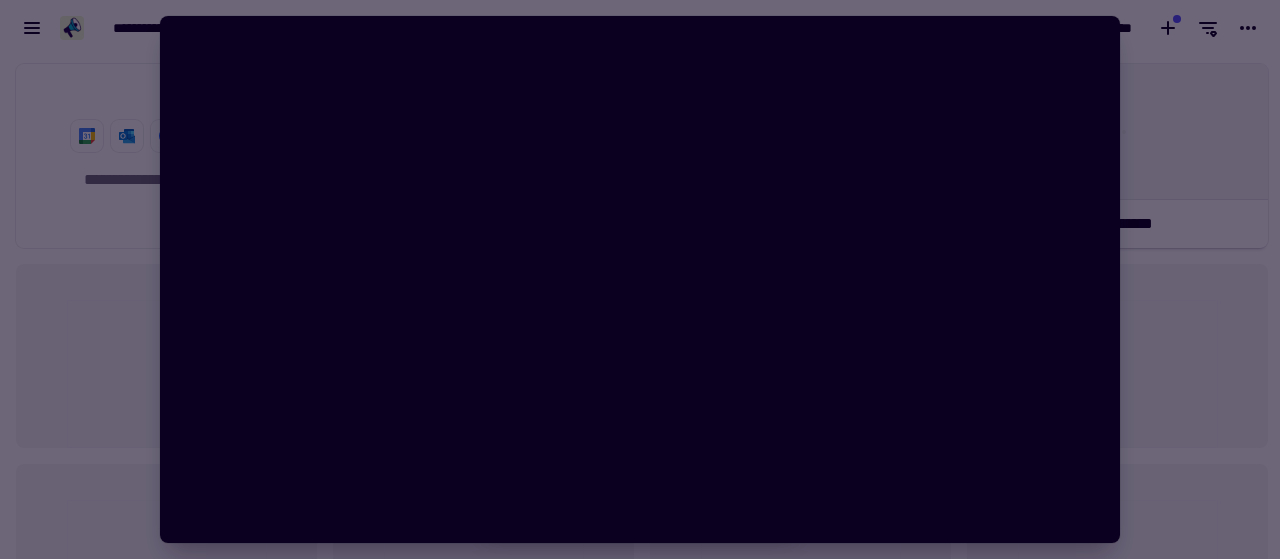 scroll, scrollTop: 0, scrollLeft: 0, axis: both 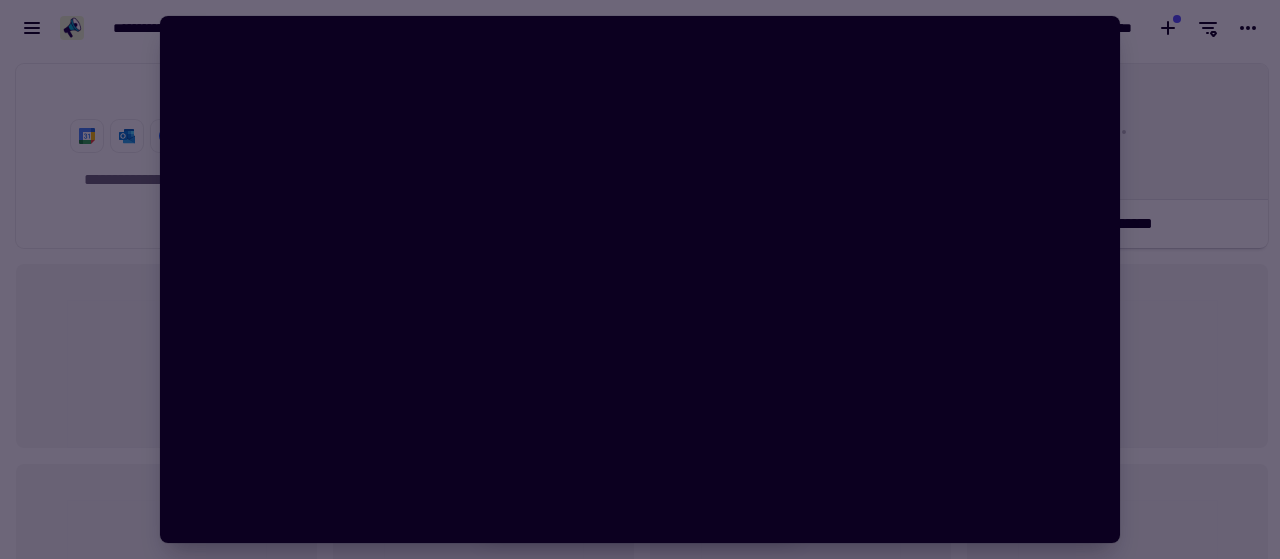 click at bounding box center [640, 279] 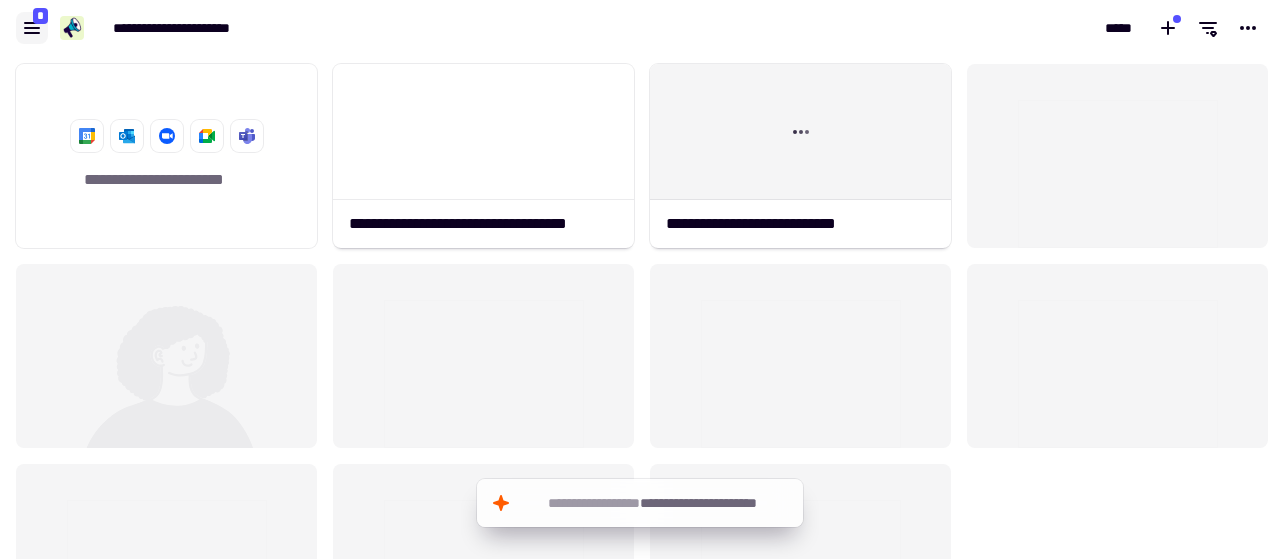 click 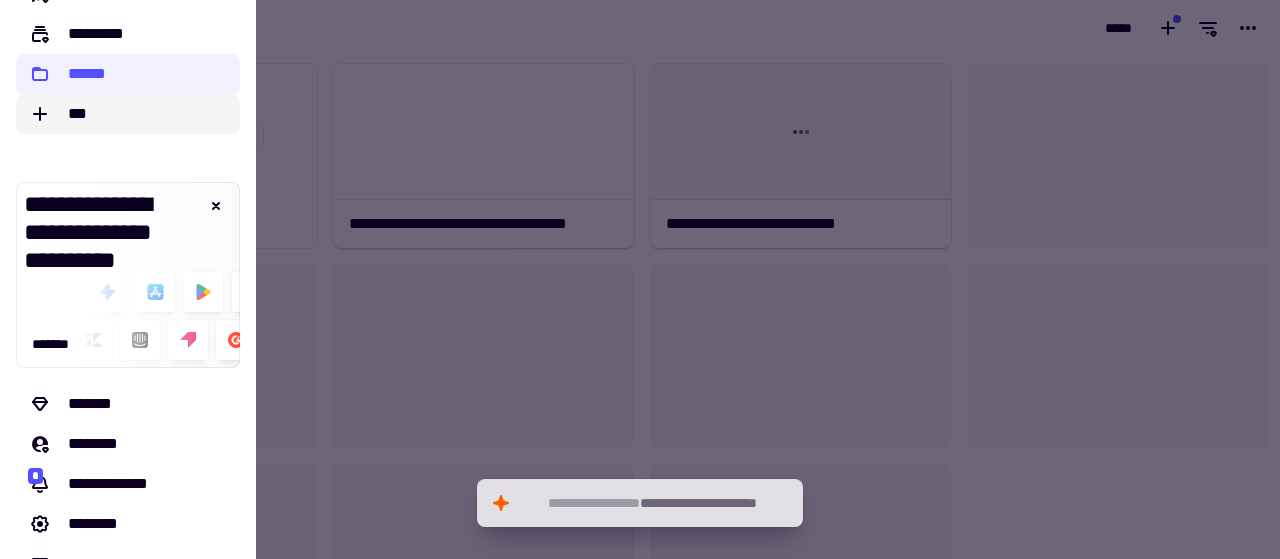 scroll, scrollTop: 162, scrollLeft: 0, axis: vertical 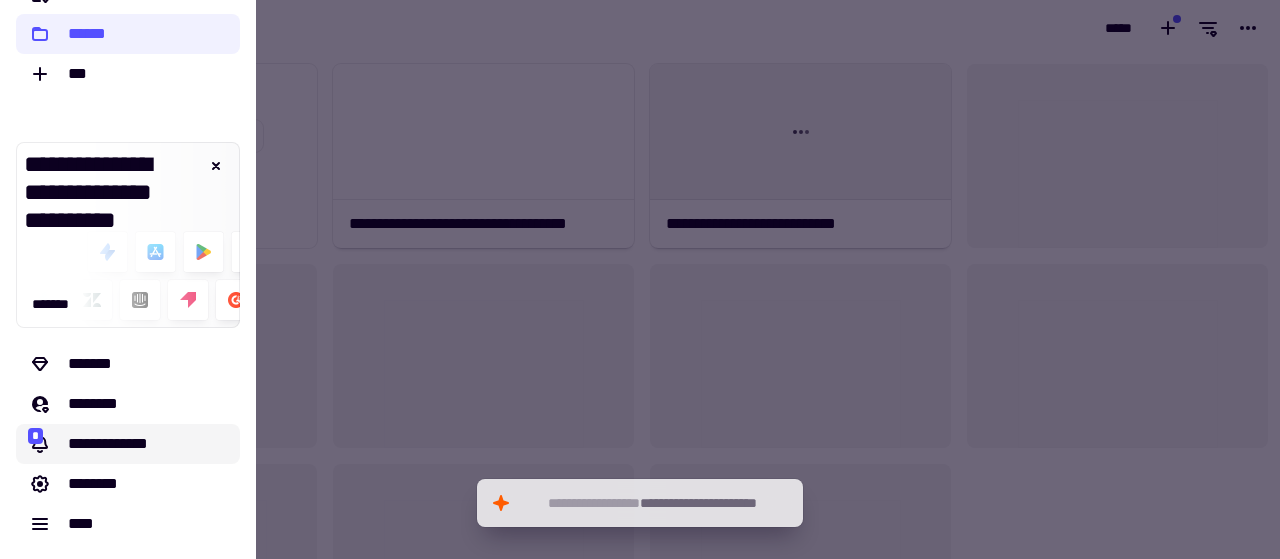 click on "**********" 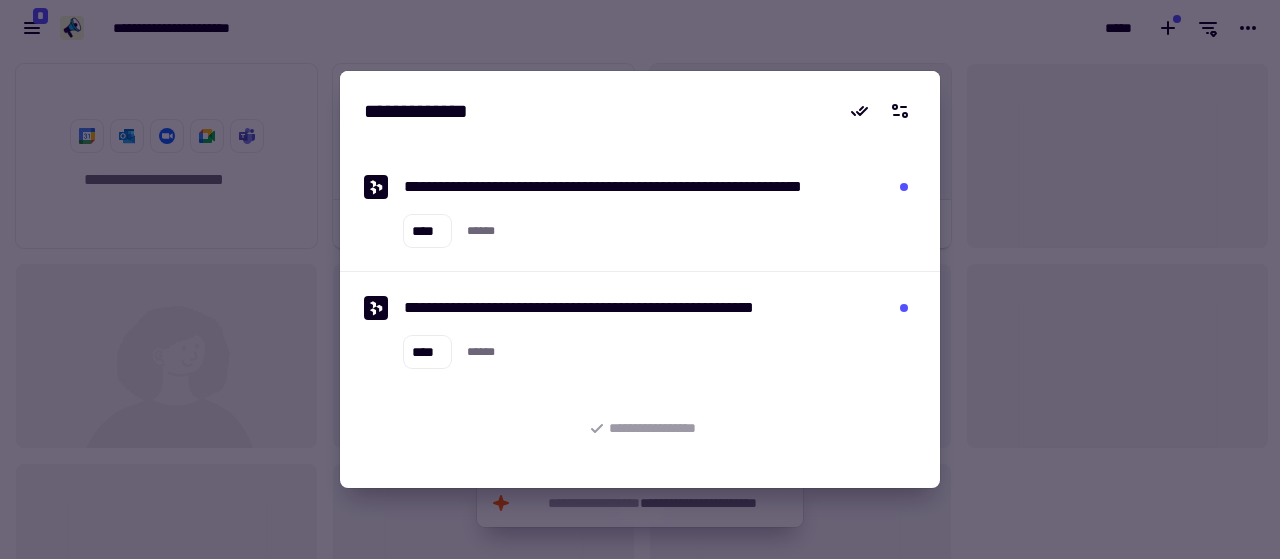 click at bounding box center (640, 279) 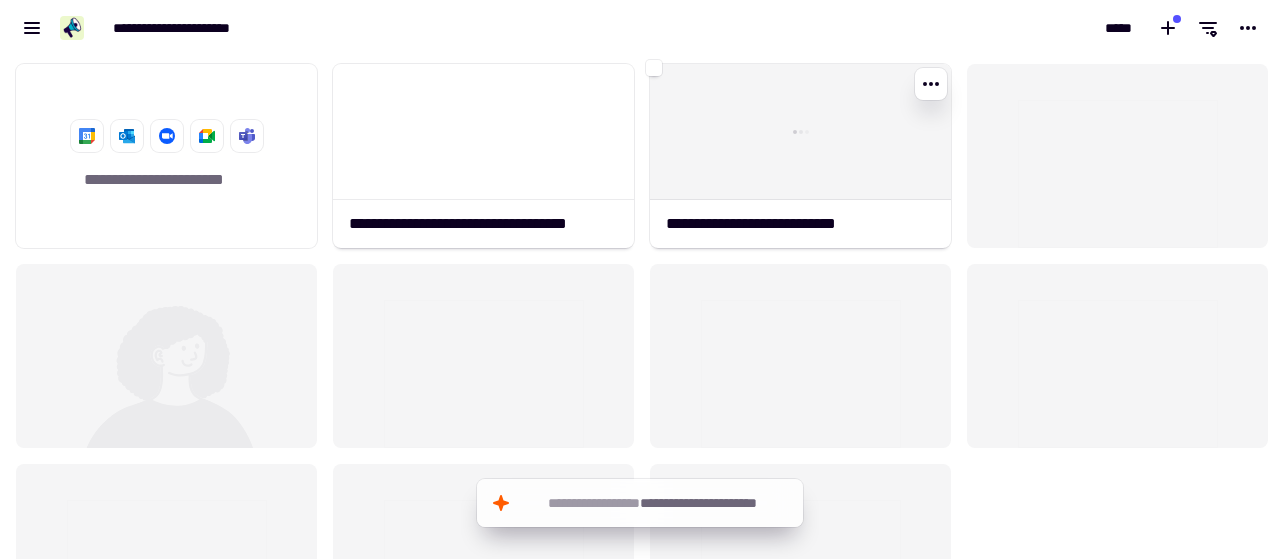 scroll, scrollTop: 122, scrollLeft: 0, axis: vertical 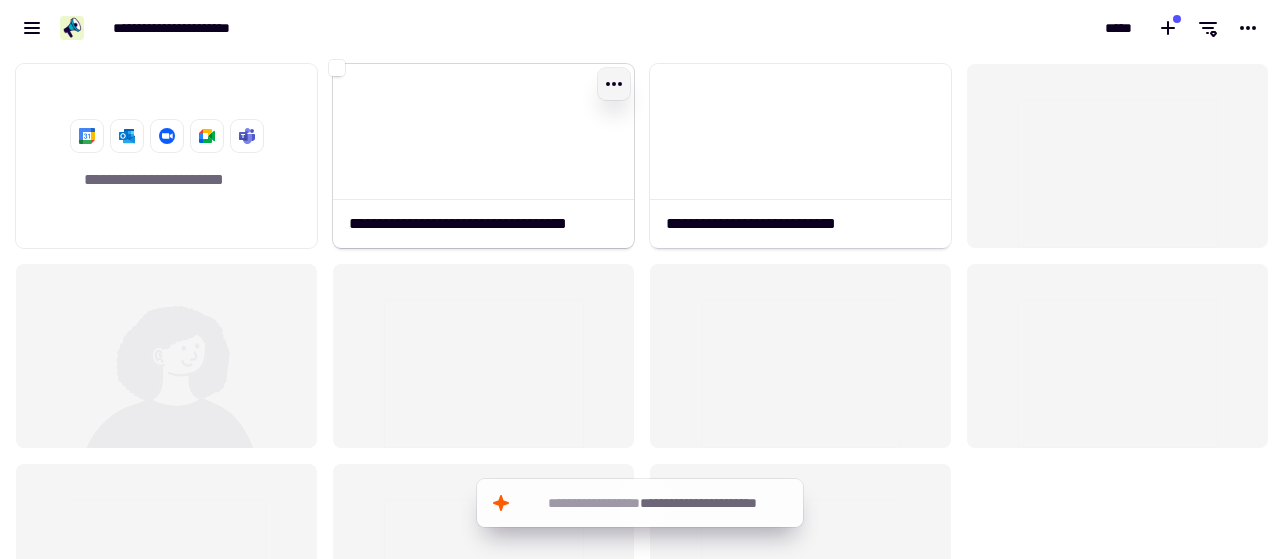 click 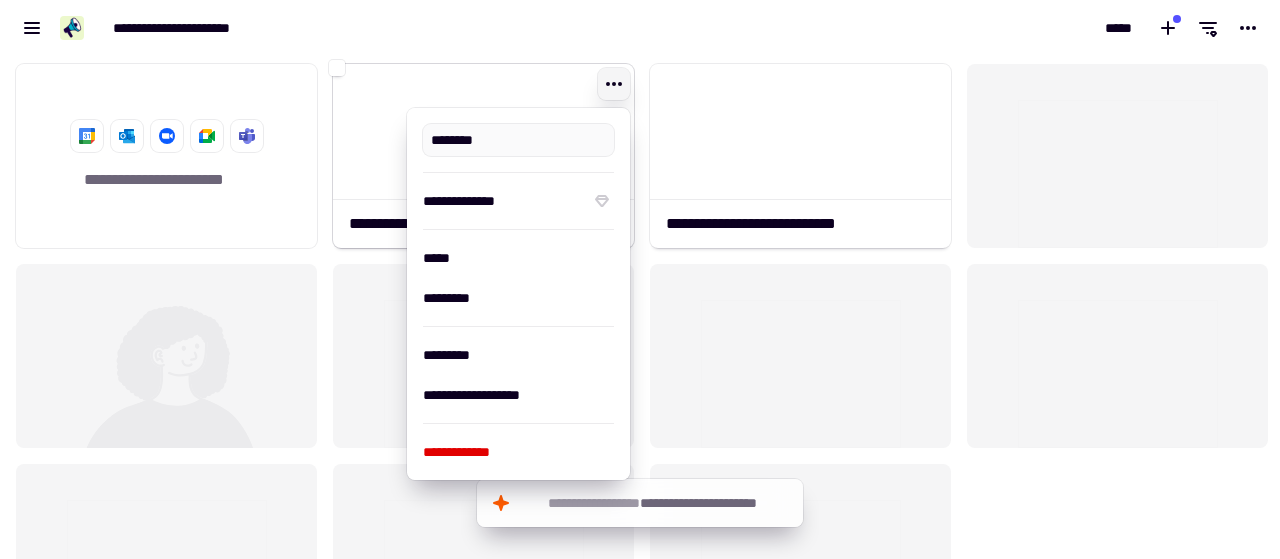type on "**********" 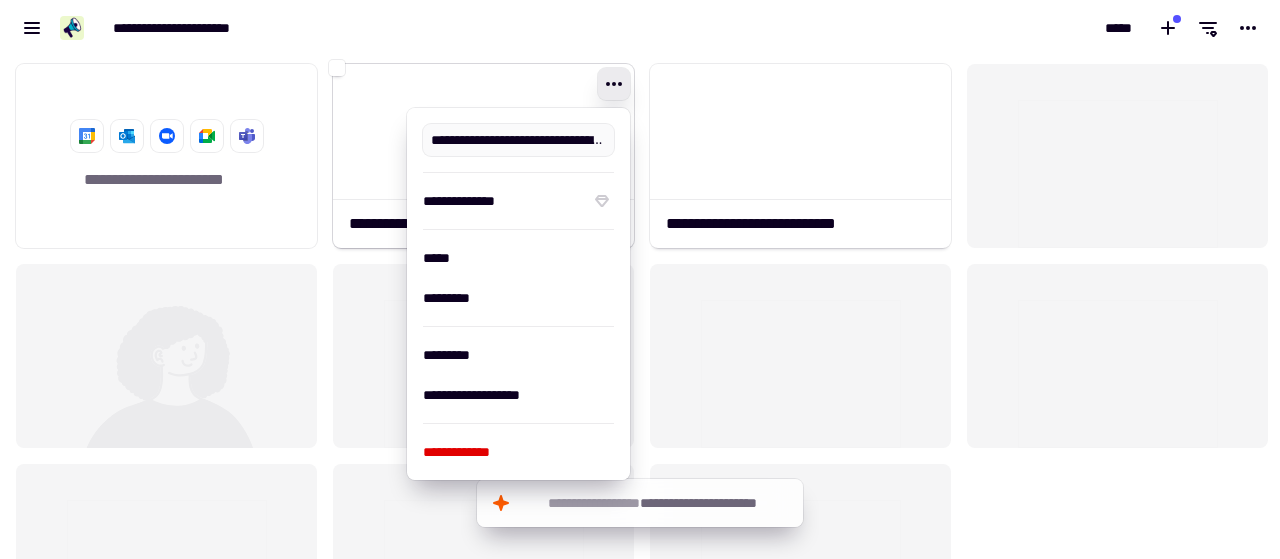 click 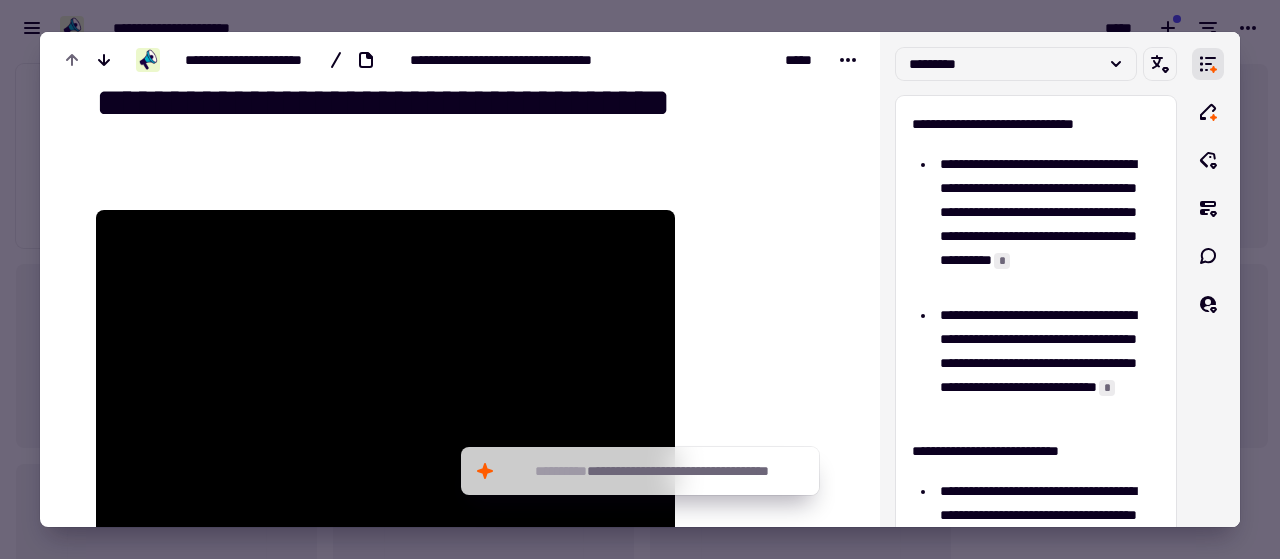 scroll, scrollTop: 0, scrollLeft: 0, axis: both 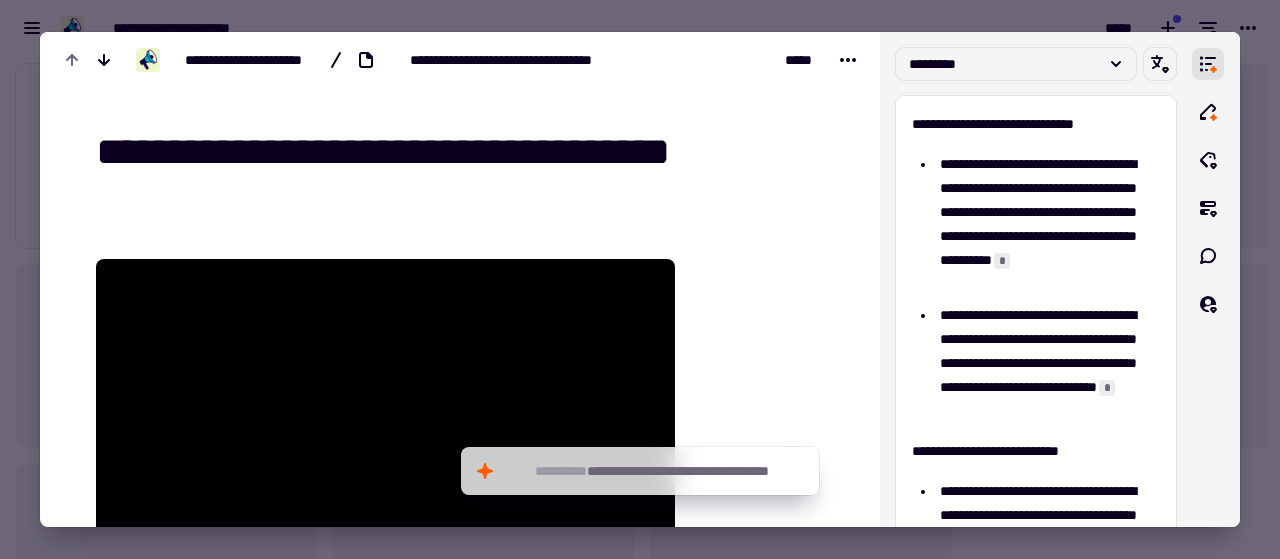 click at bounding box center [640, 279] 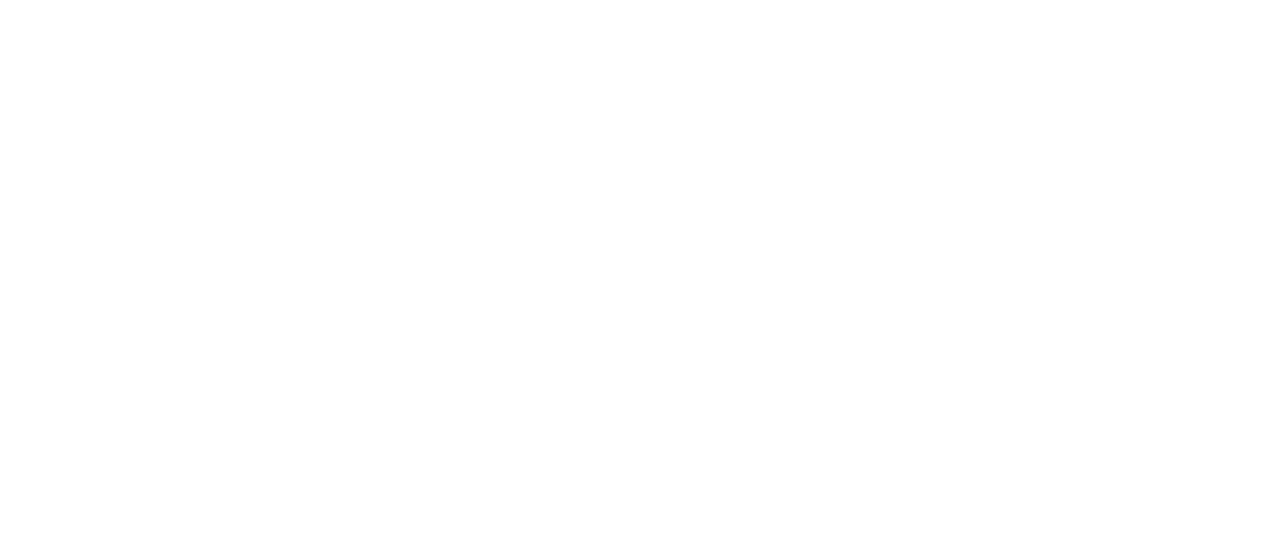scroll, scrollTop: 0, scrollLeft: 0, axis: both 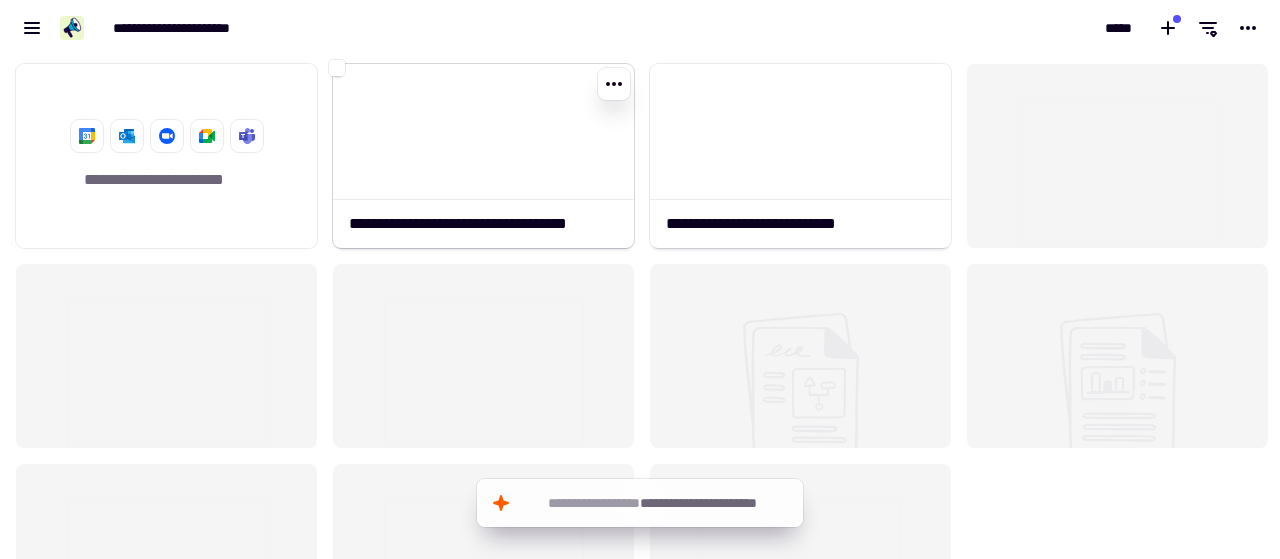 click 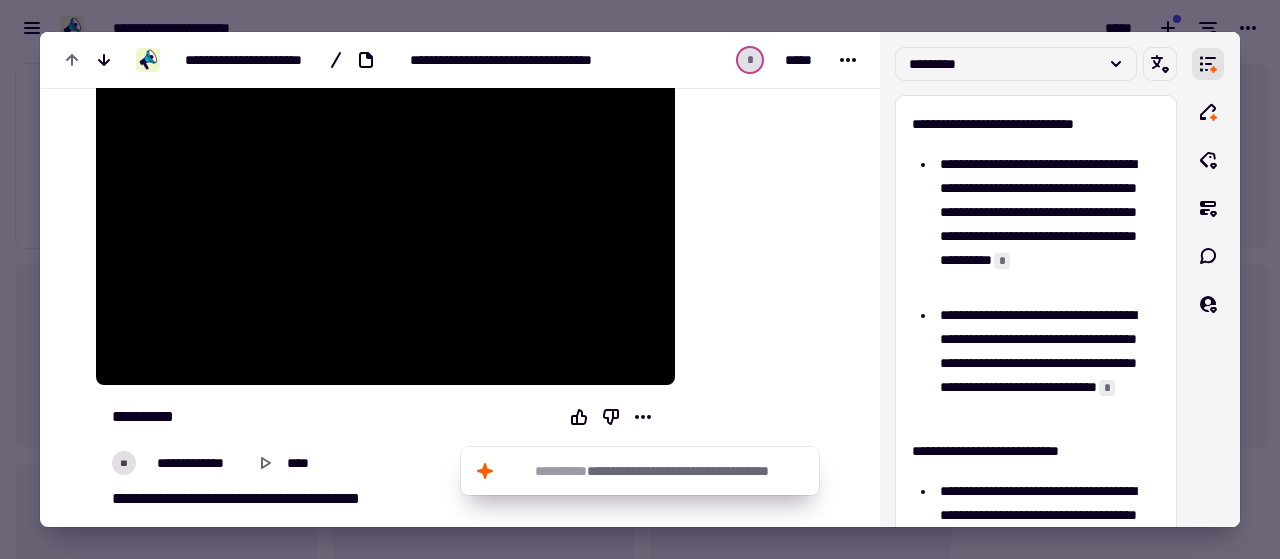 scroll, scrollTop: 300, scrollLeft: 0, axis: vertical 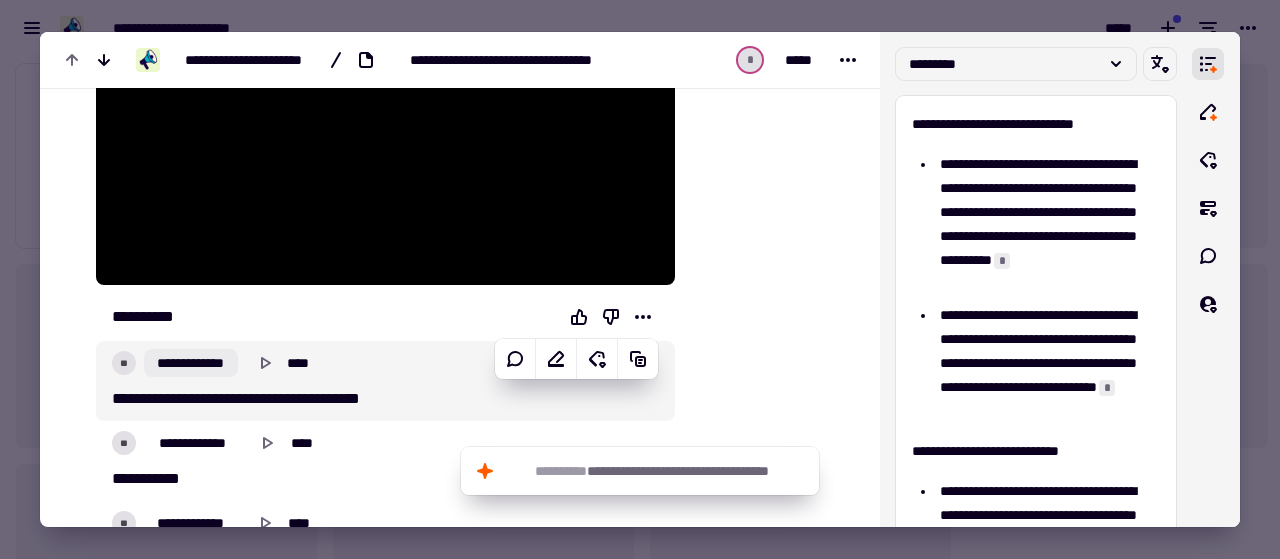 click on "**********" 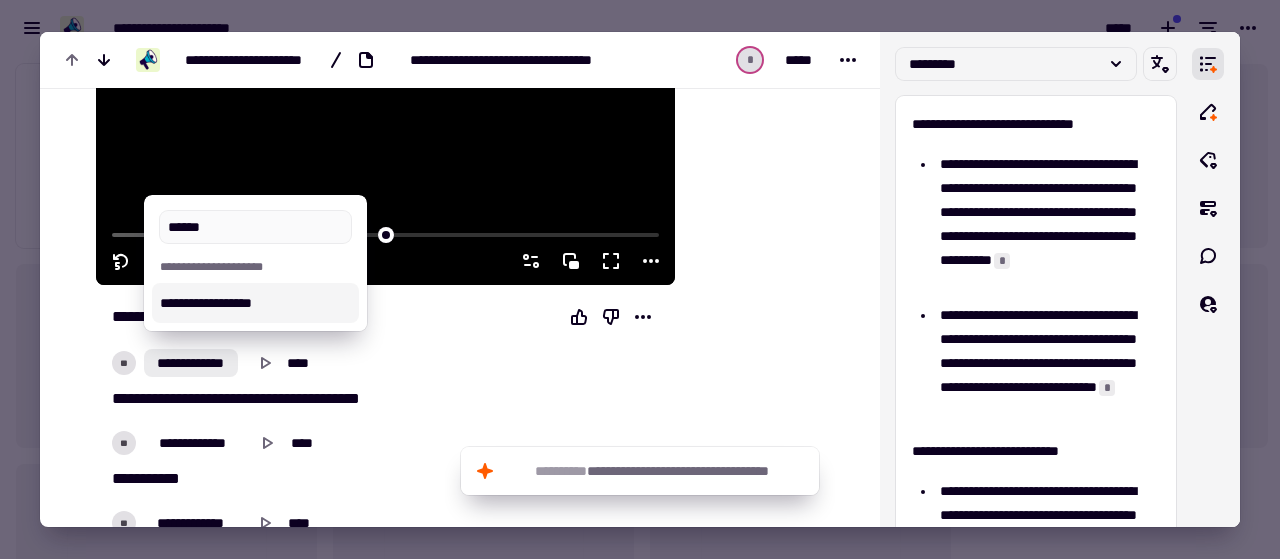 type on "******" 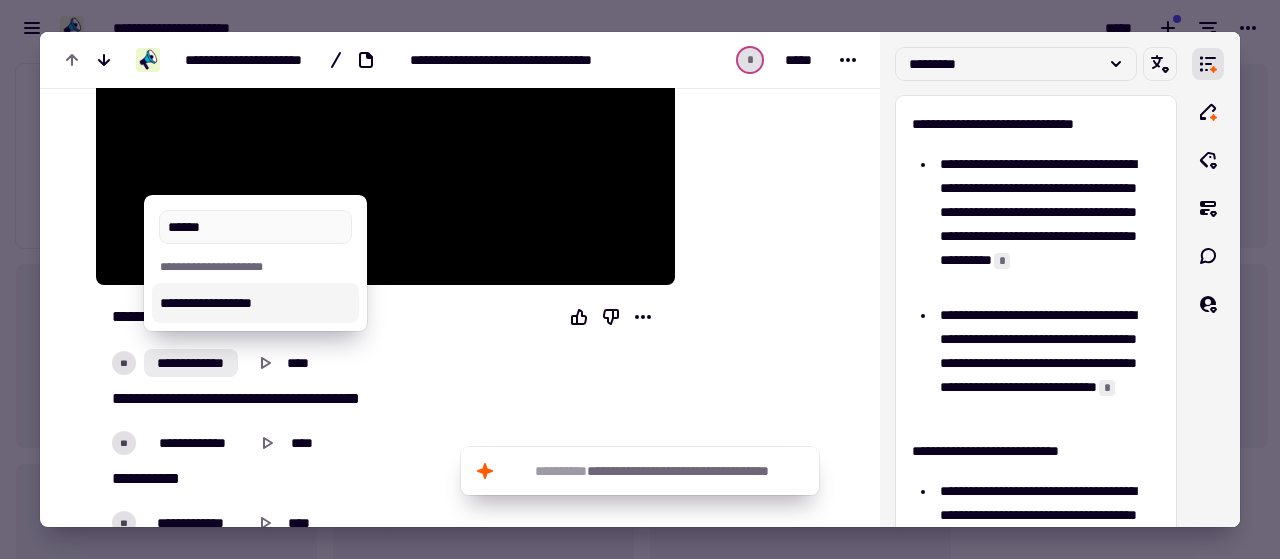 click at bounding box center (763, 5931) 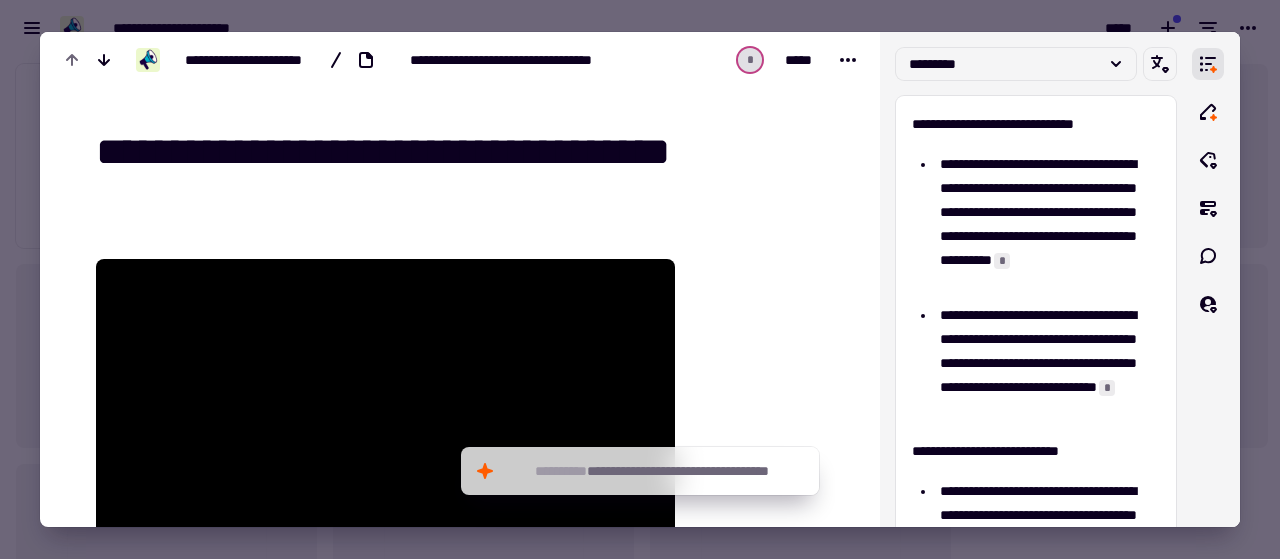 scroll, scrollTop: 300, scrollLeft: 0, axis: vertical 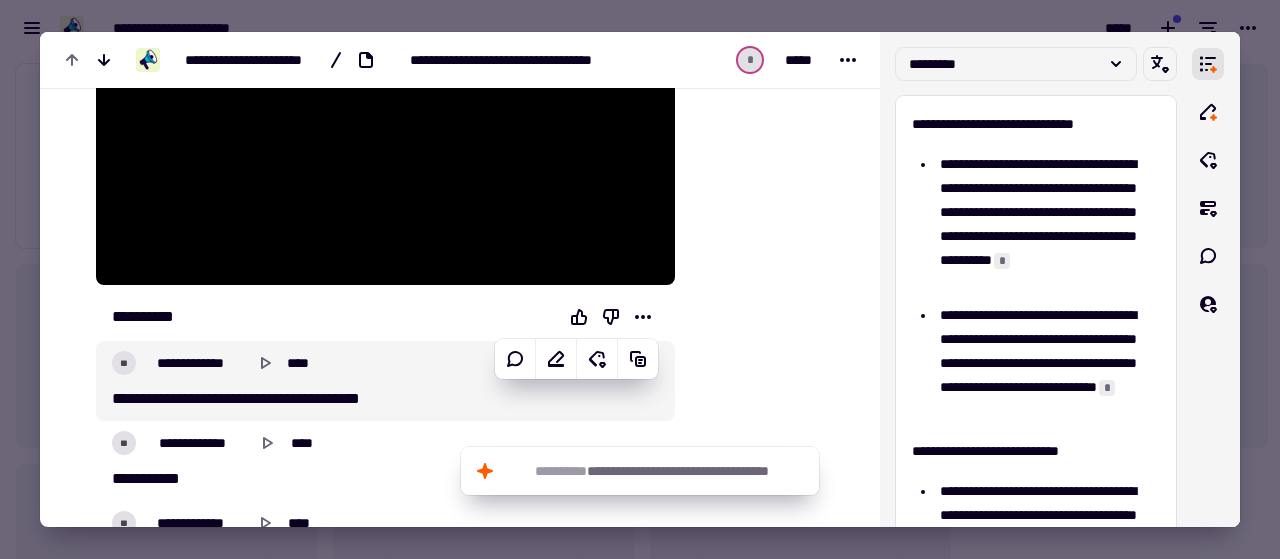 click on "**" at bounding box center [124, 363] 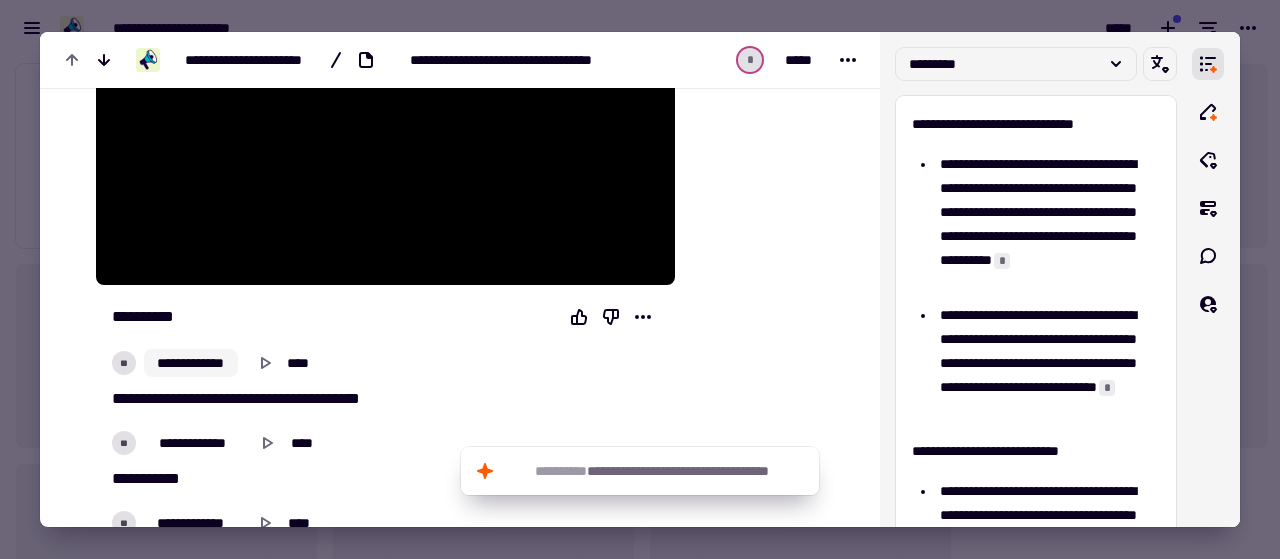 click on "**********" 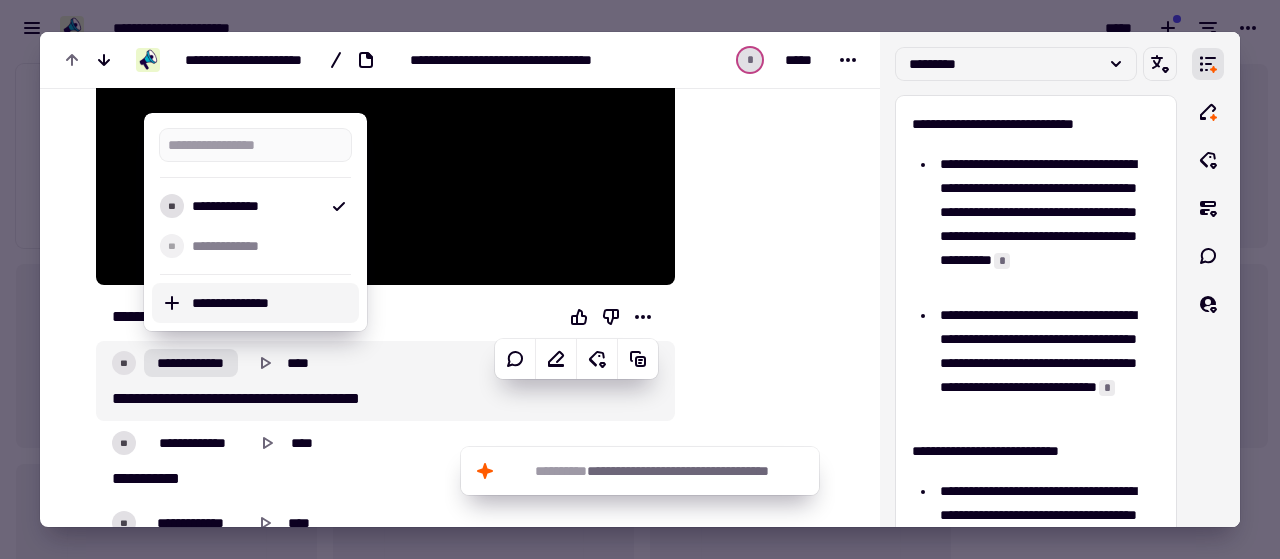 click on "**********" at bounding box center [271, 303] 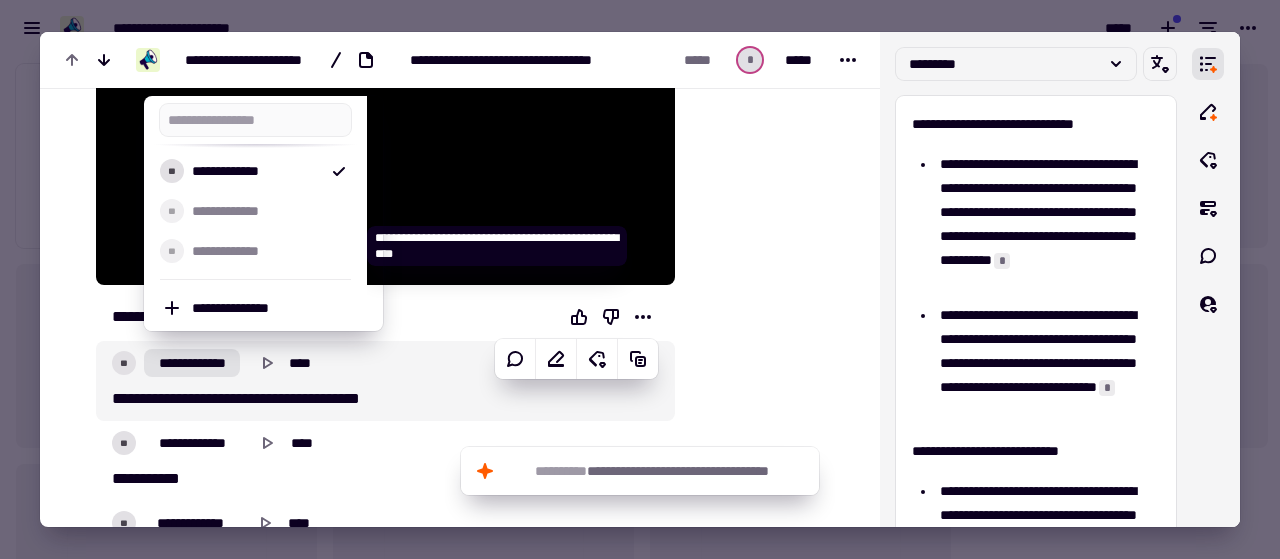 scroll, scrollTop: 22, scrollLeft: 0, axis: vertical 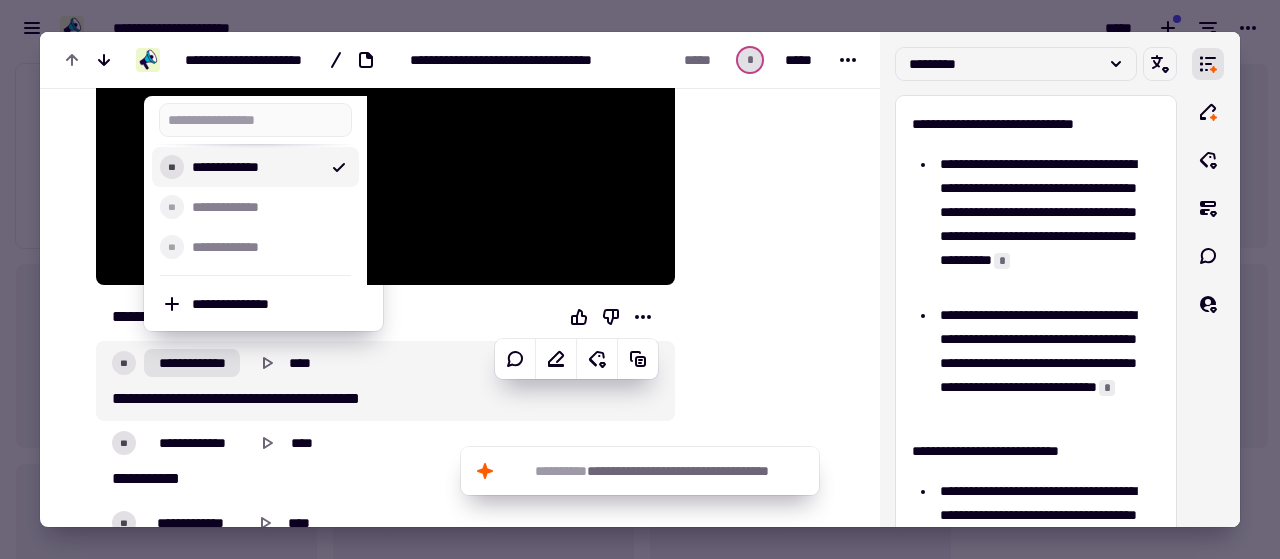 drag, startPoint x: 318, startPoint y: 166, endPoint x: 298, endPoint y: 168, distance: 20.09975 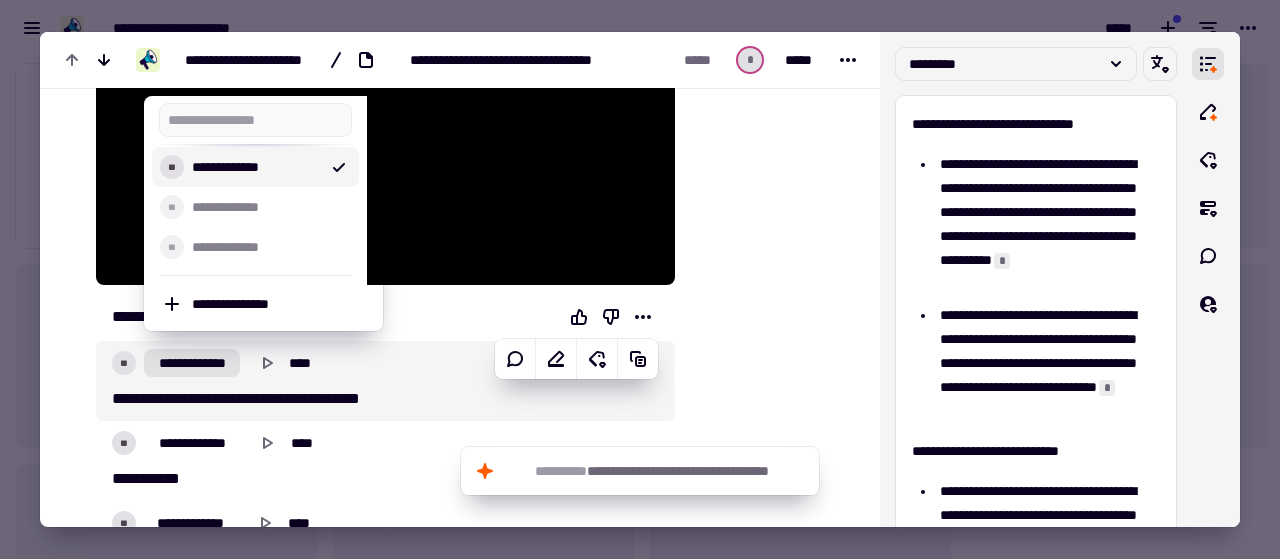 click on "**********" at bounding box center (255, 167) 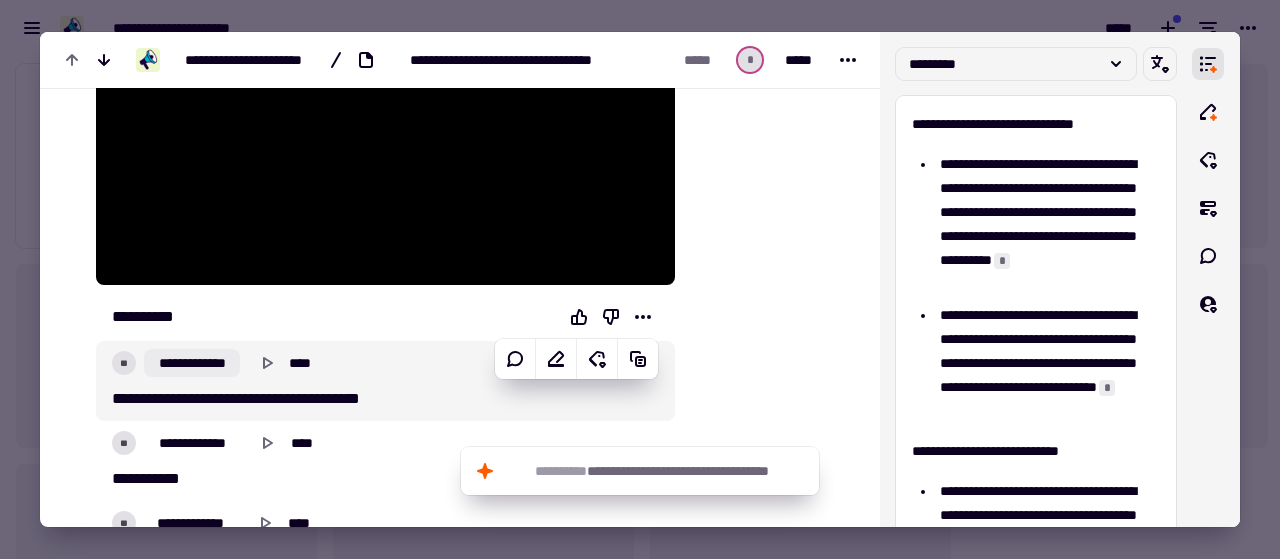 click on "**********" 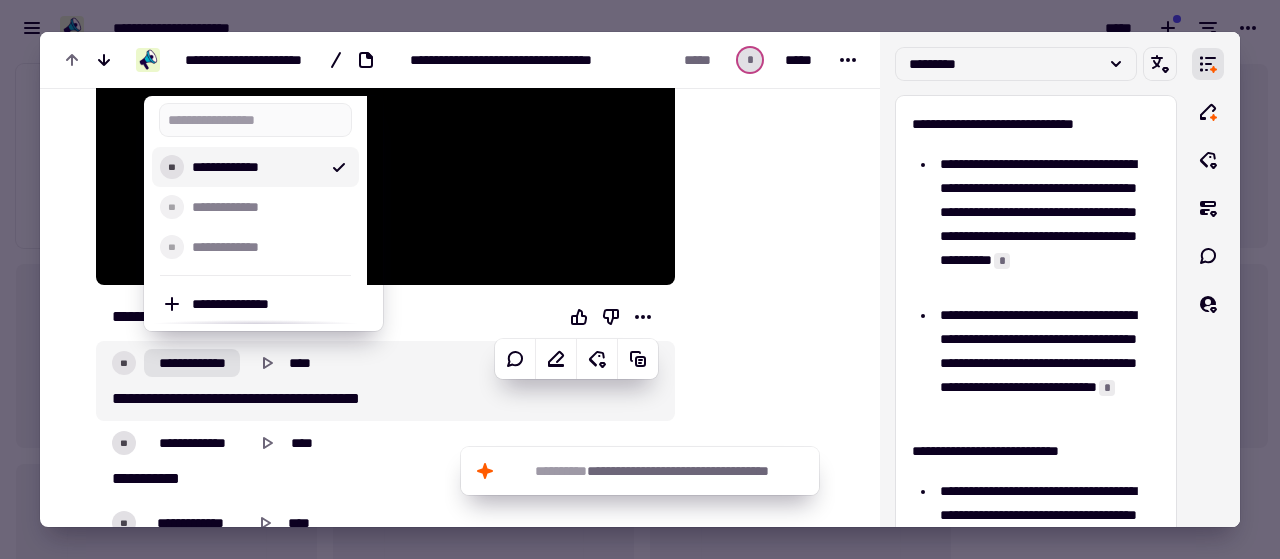 scroll, scrollTop: 0, scrollLeft: 0, axis: both 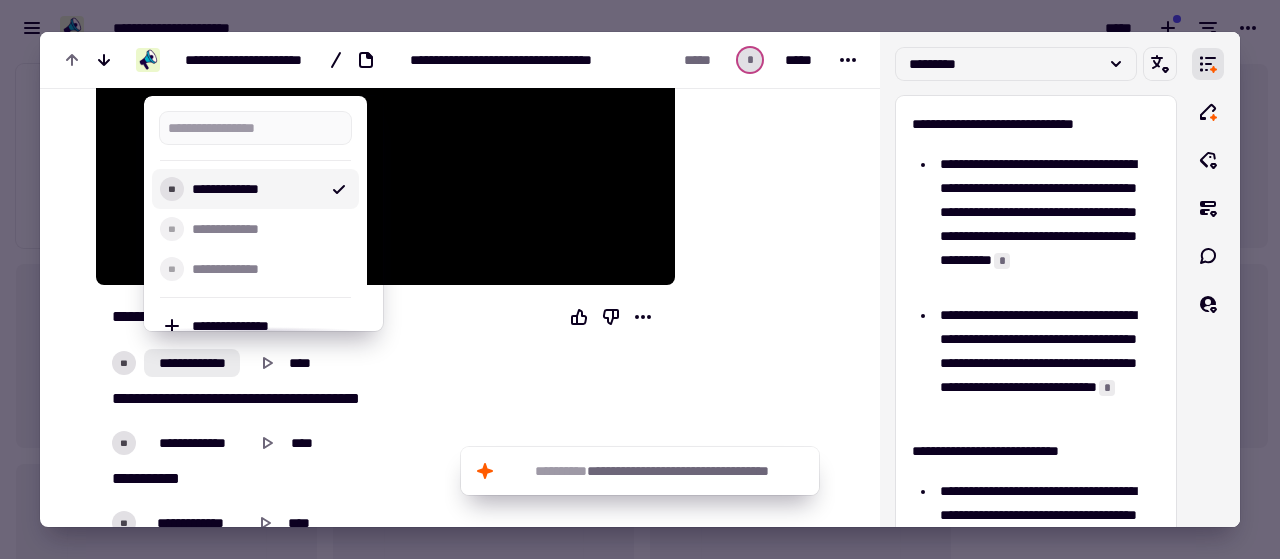 click at bounding box center [763, 5931] 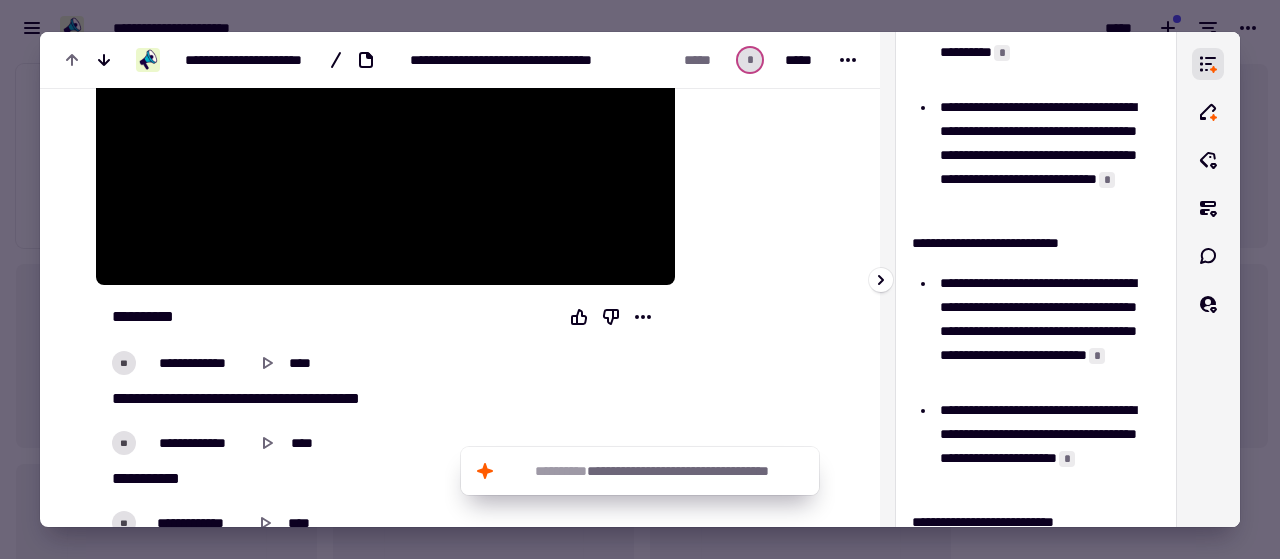 scroll, scrollTop: 0, scrollLeft: 0, axis: both 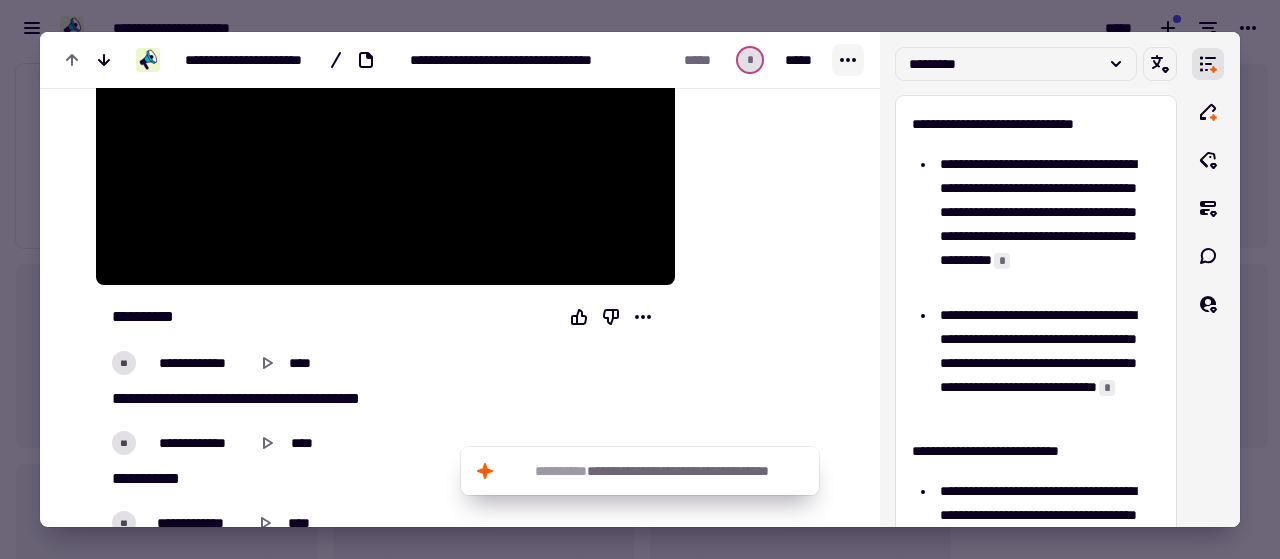 click 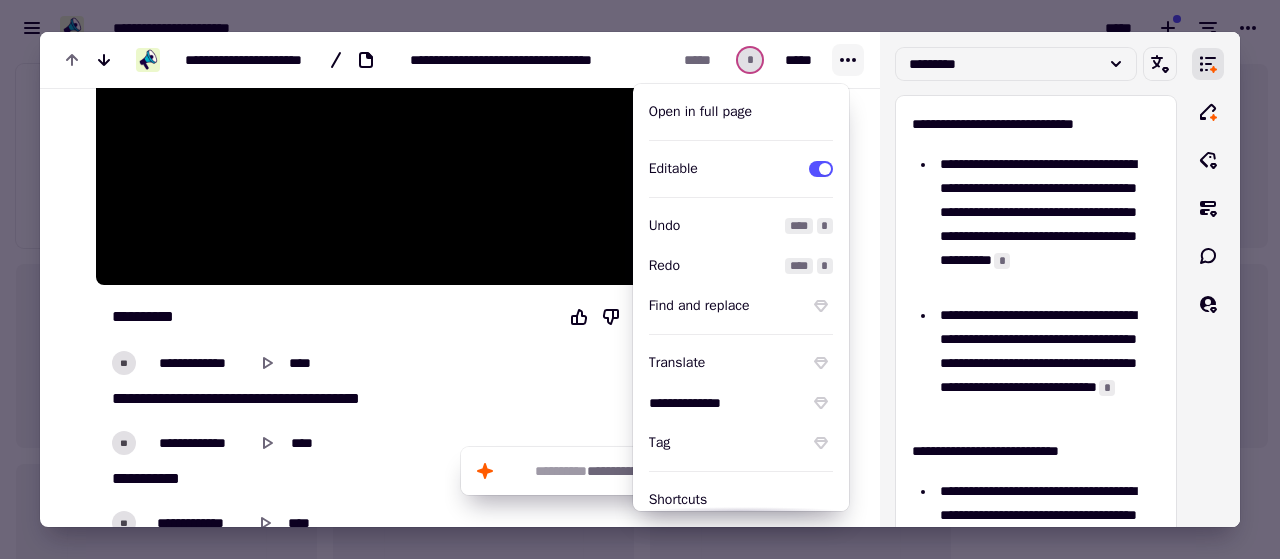click 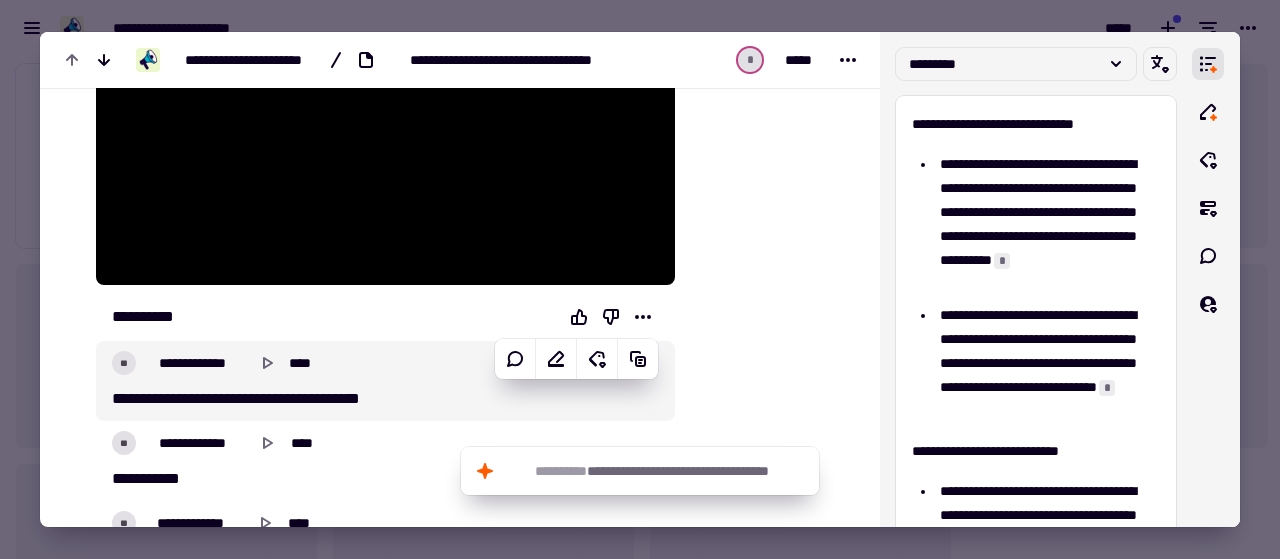 type 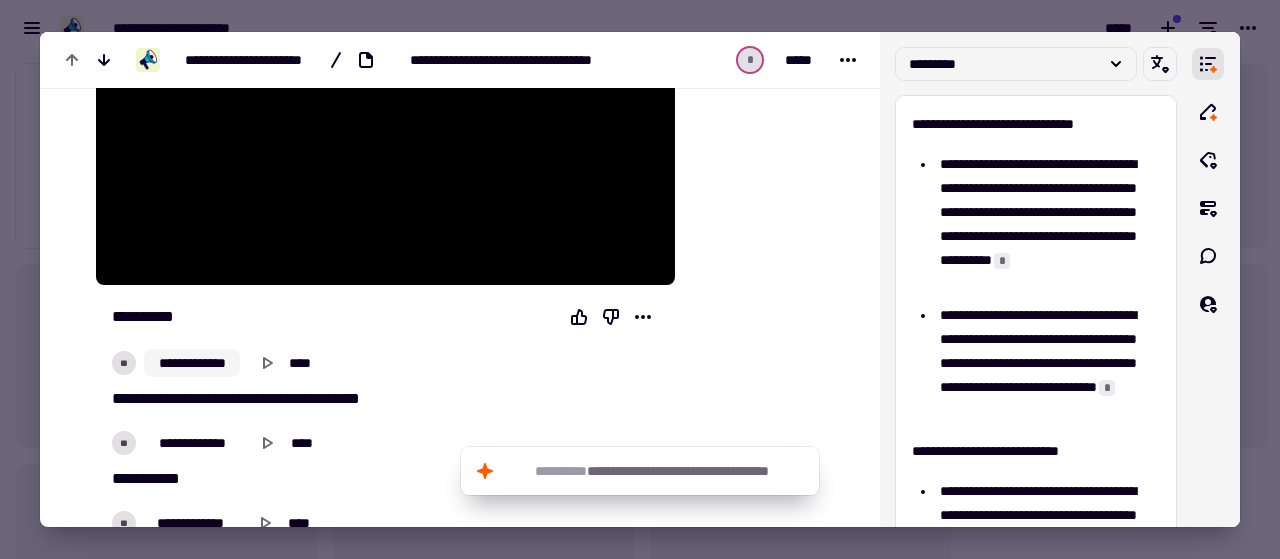 click on "**********" 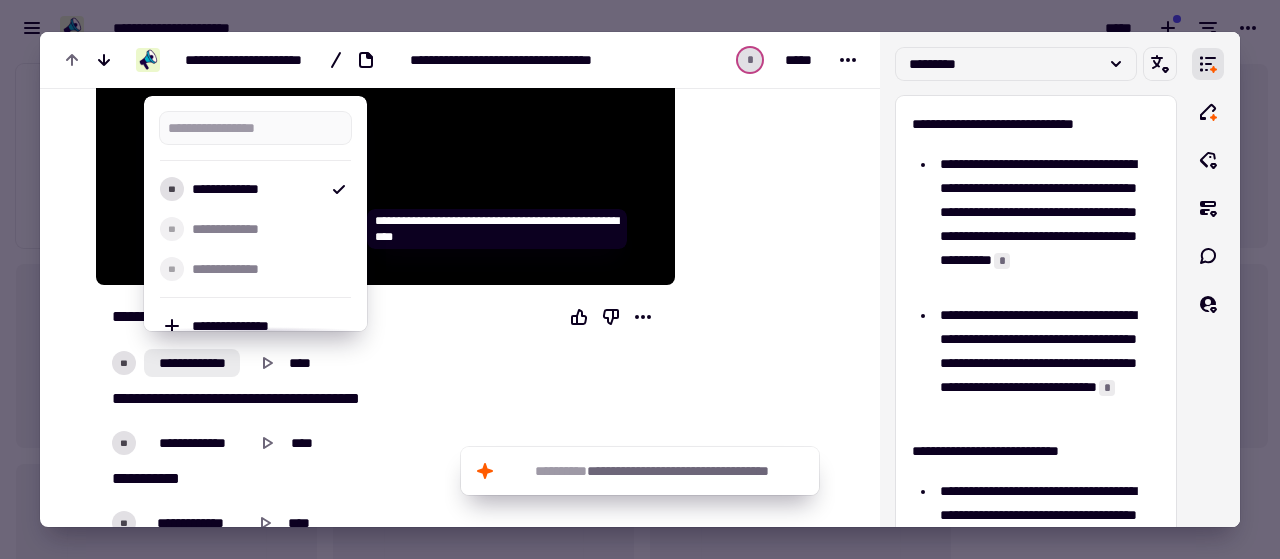 click on "**********" at bounding box center [267, 229] 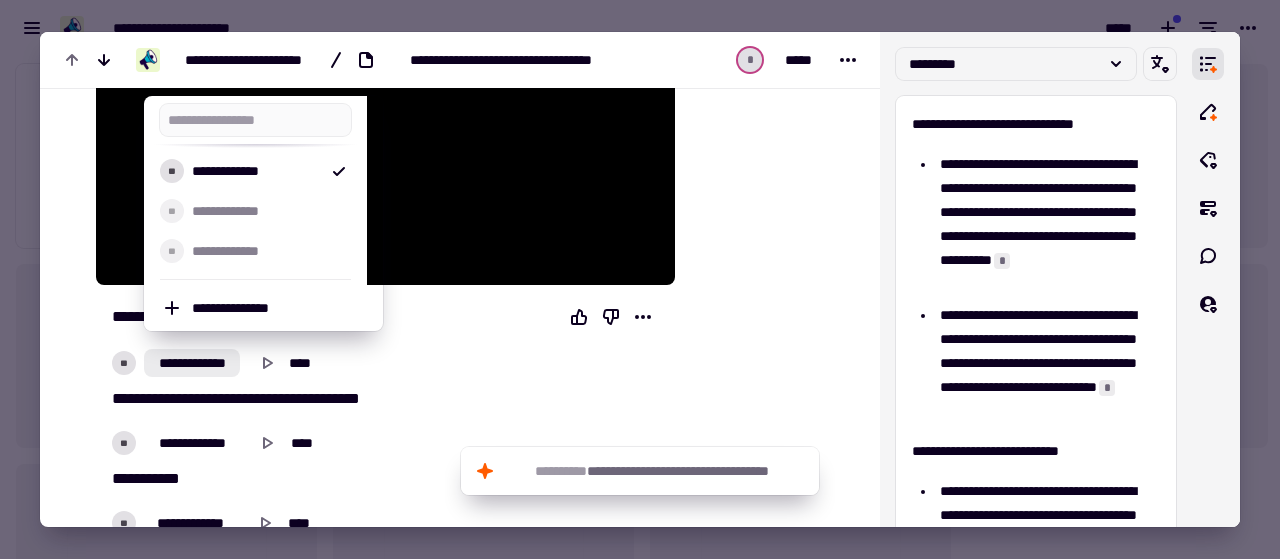 scroll, scrollTop: 22, scrollLeft: 0, axis: vertical 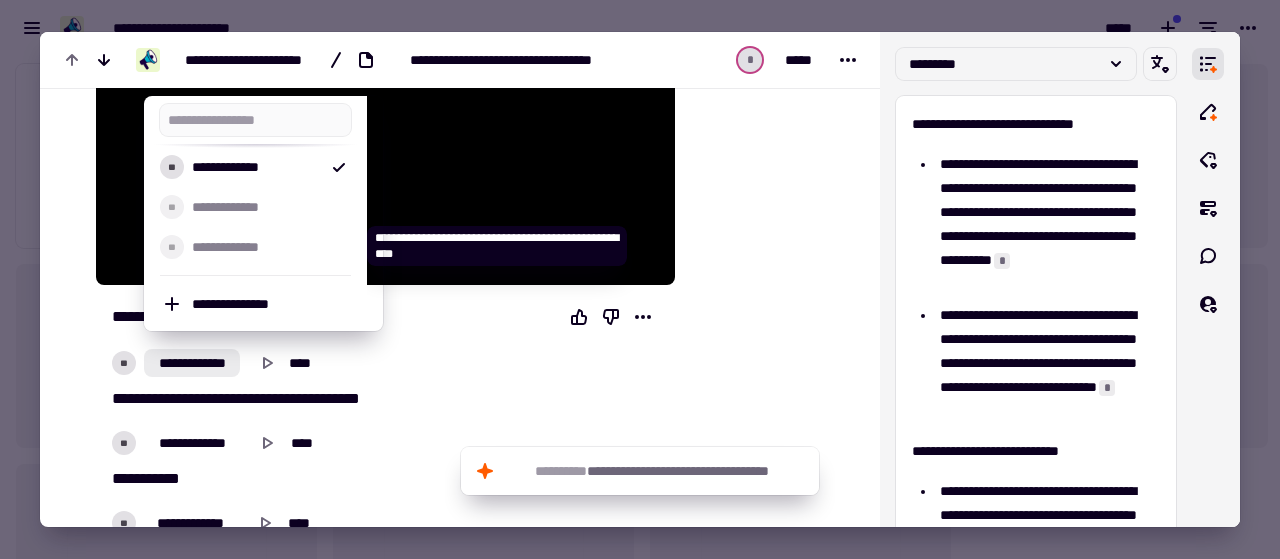 click on "**********" at bounding box center (267, 247) 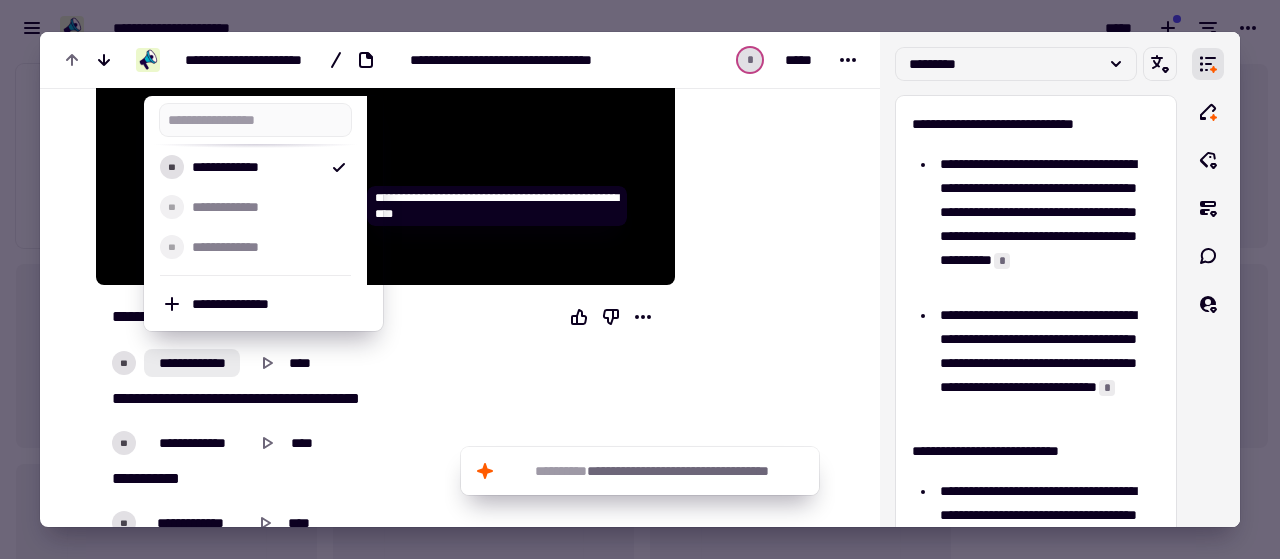 scroll, scrollTop: 0, scrollLeft: 0, axis: both 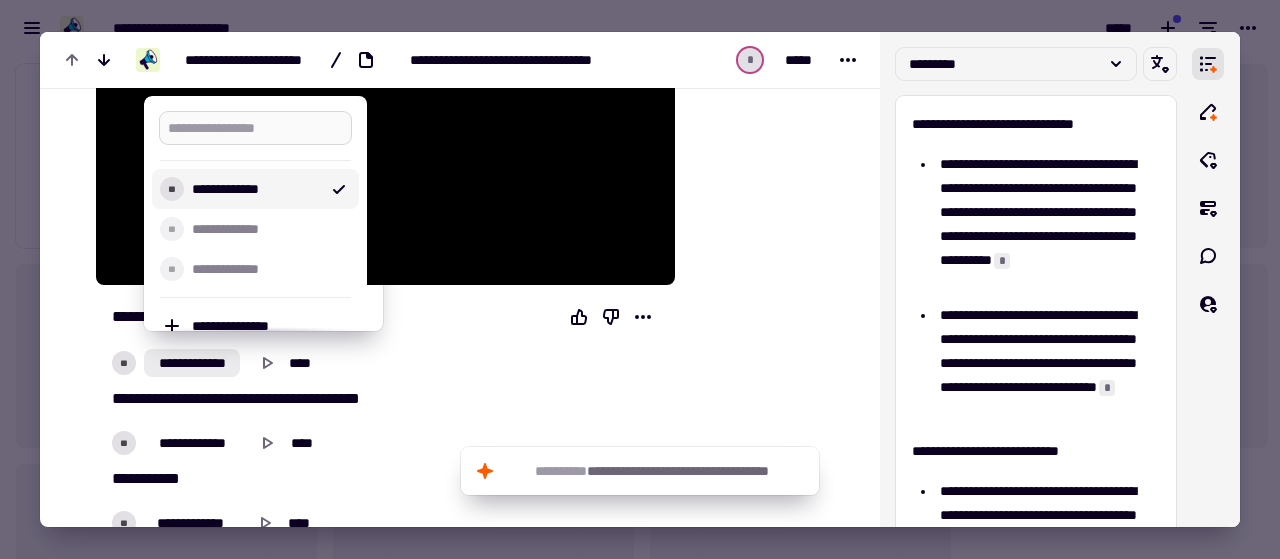 click at bounding box center (255, 128) 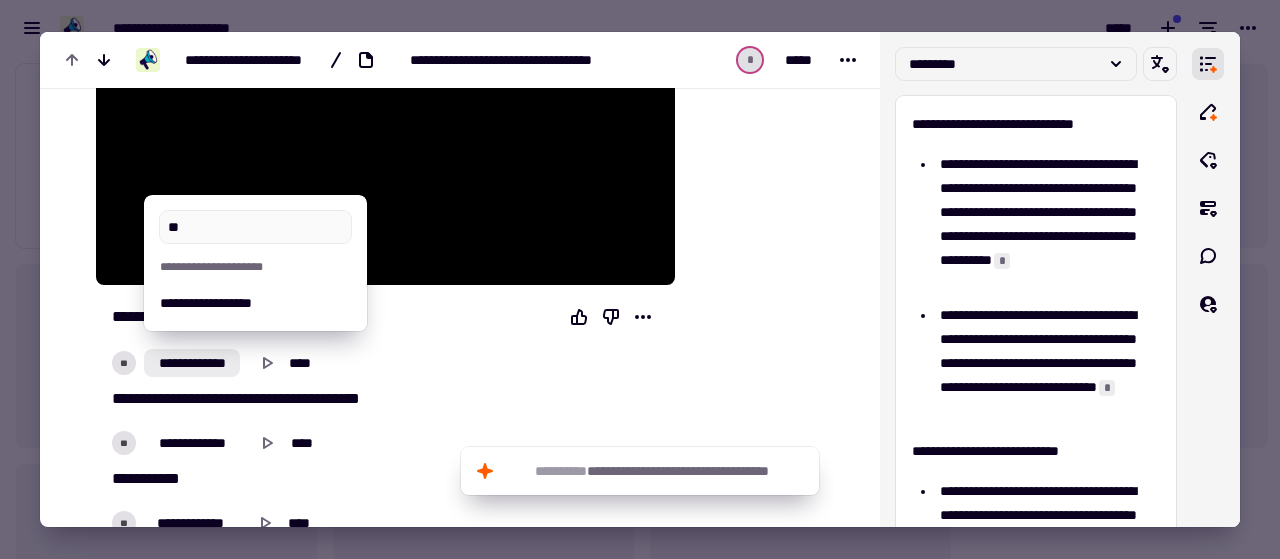 type on "*" 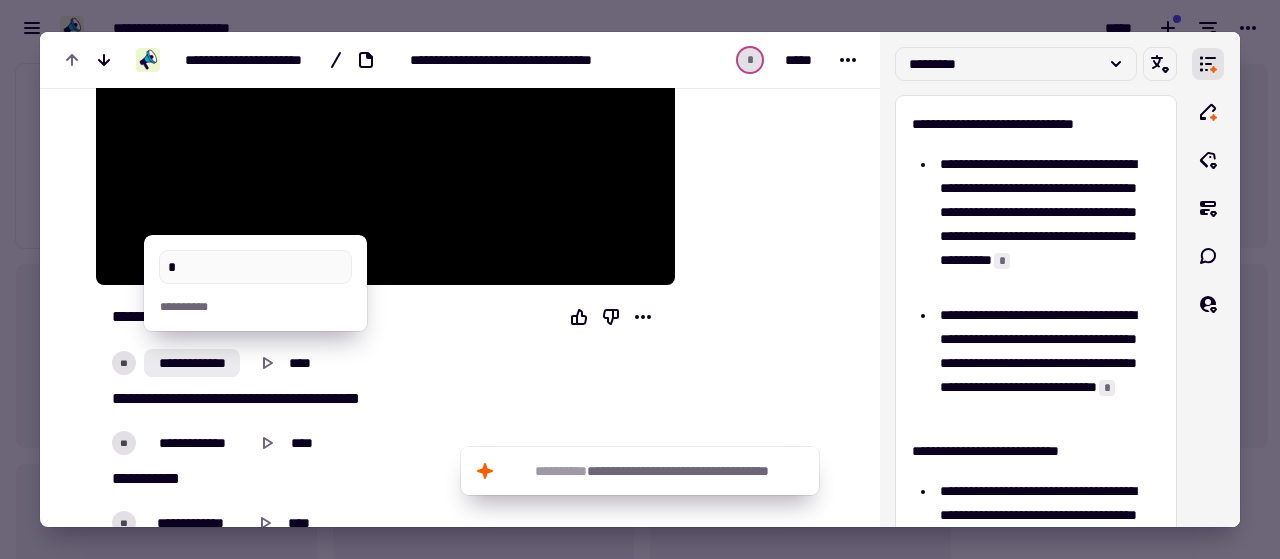 type 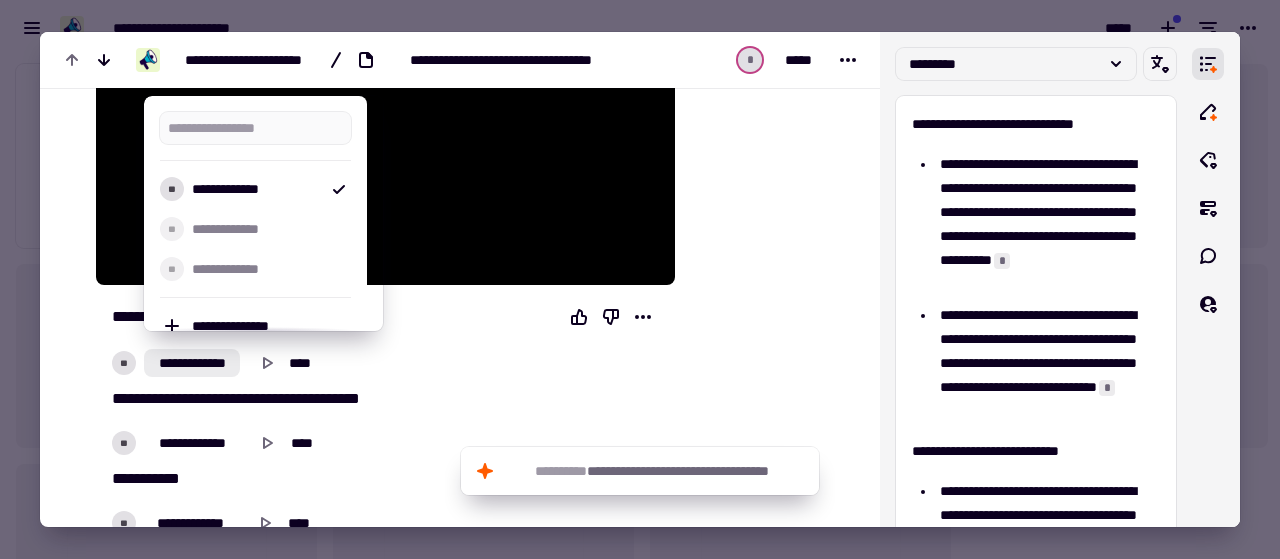 click at bounding box center (763, 5931) 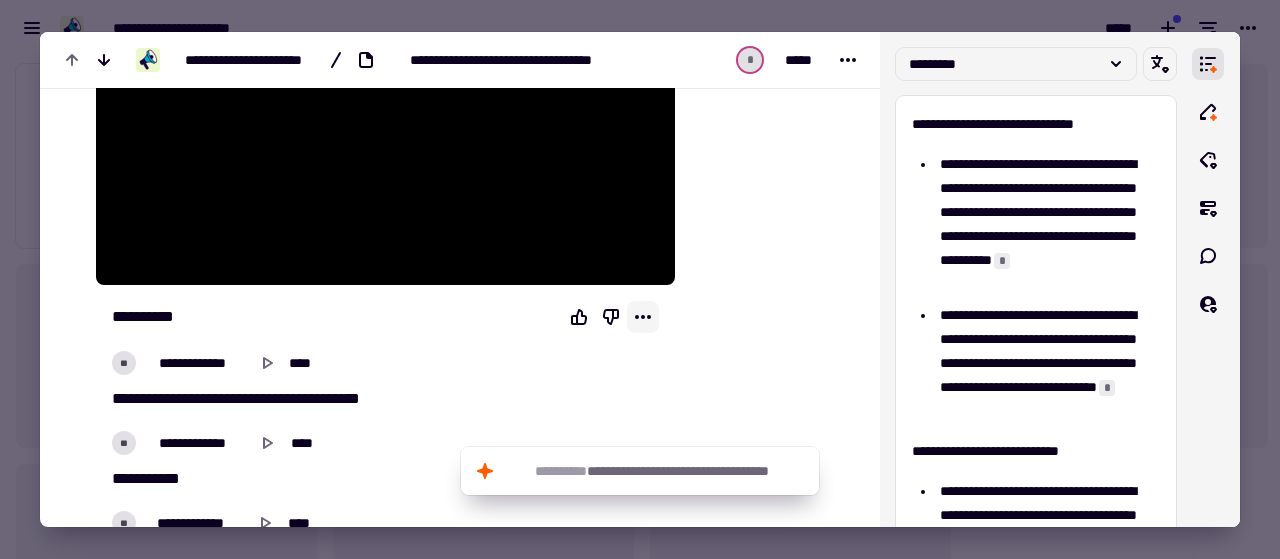 click 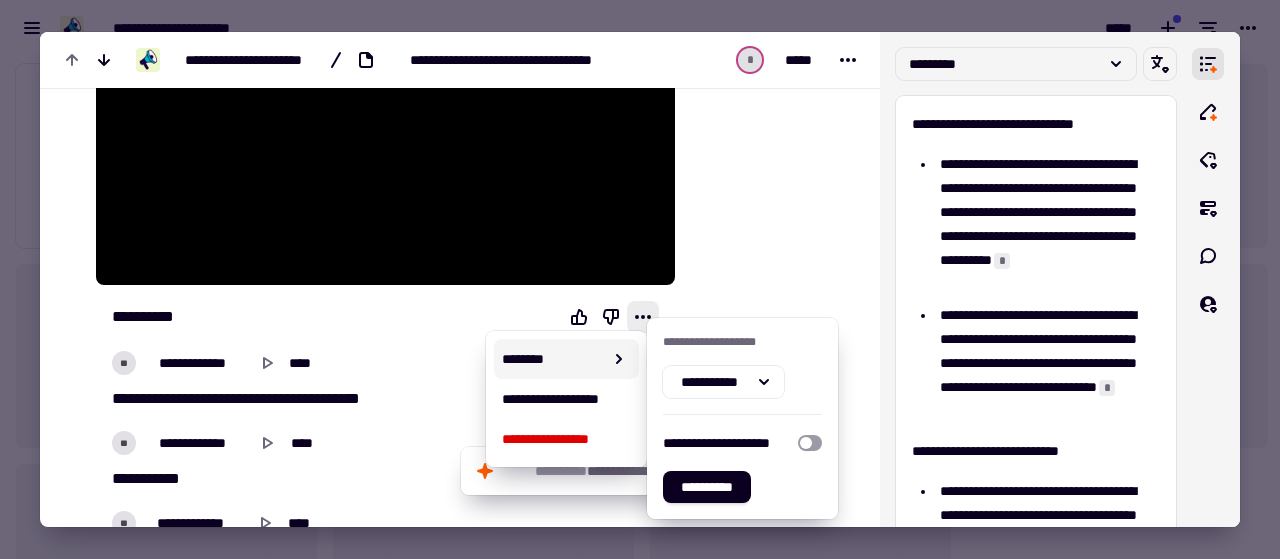 click at bounding box center [763, 5931] 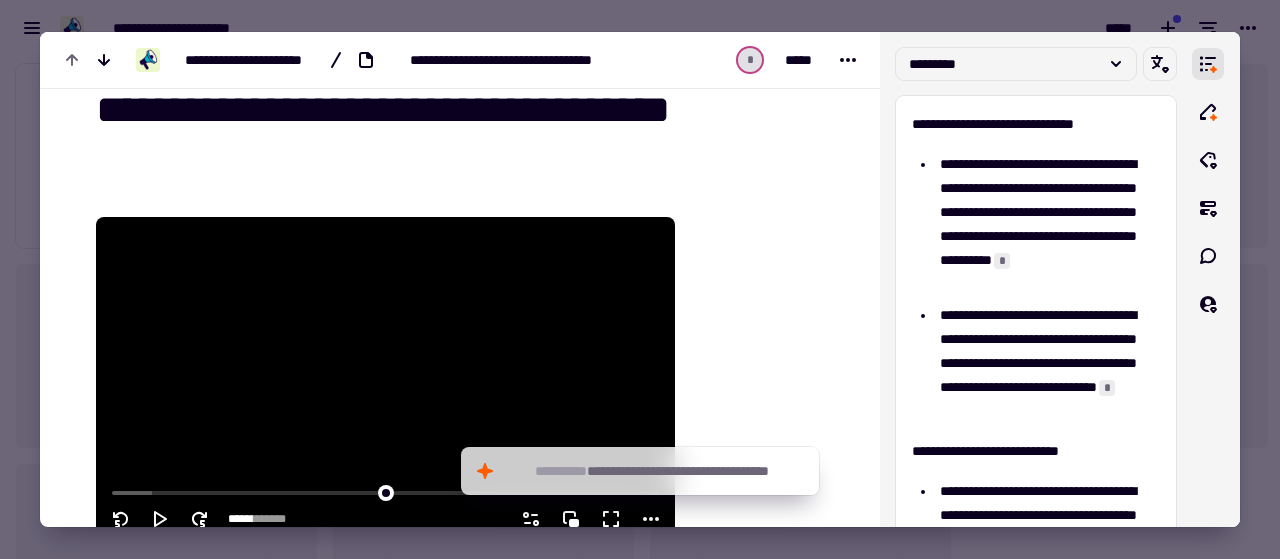 scroll, scrollTop: 0, scrollLeft: 0, axis: both 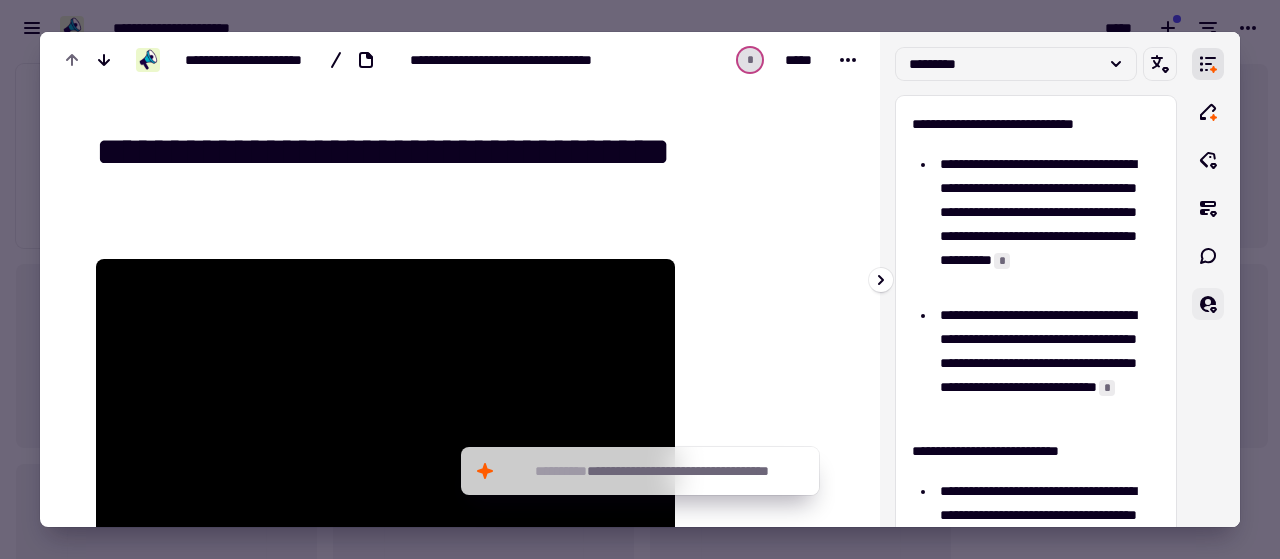 click 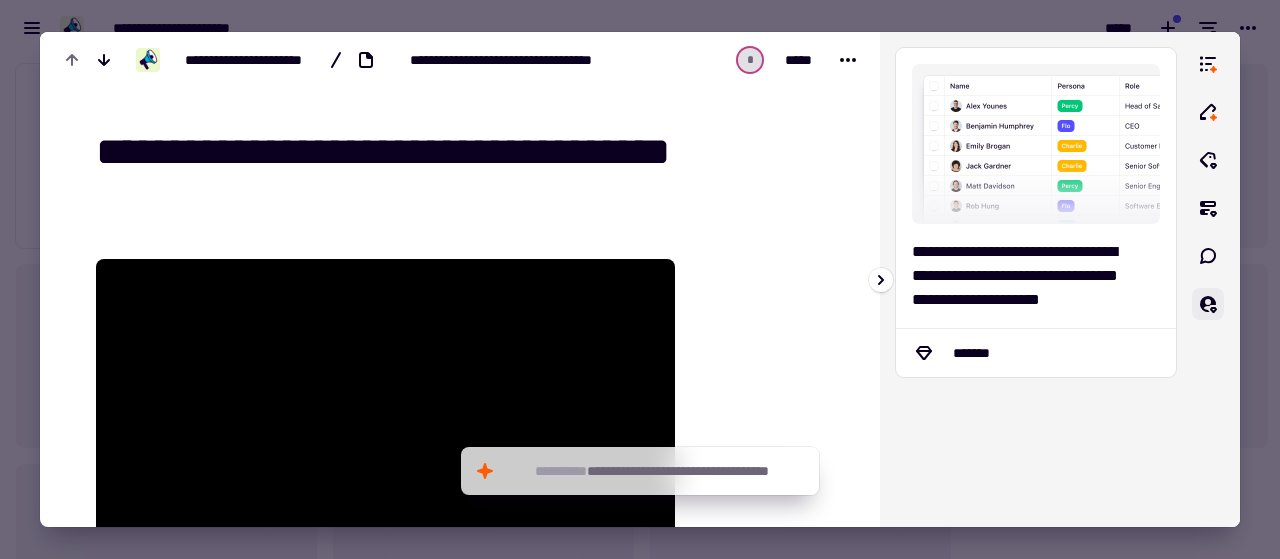 click 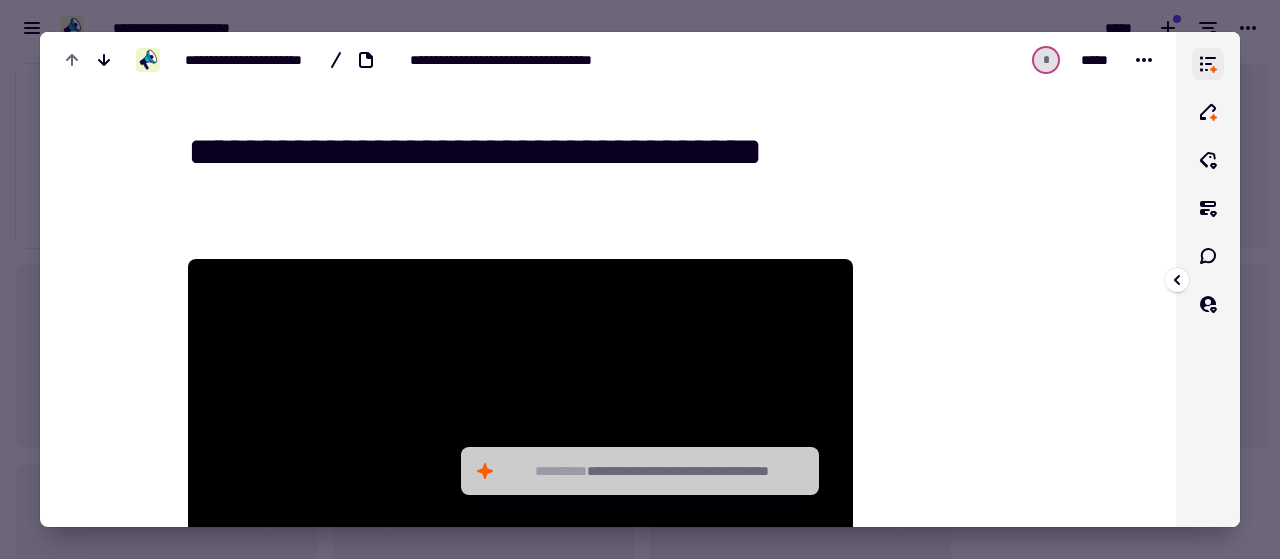 click 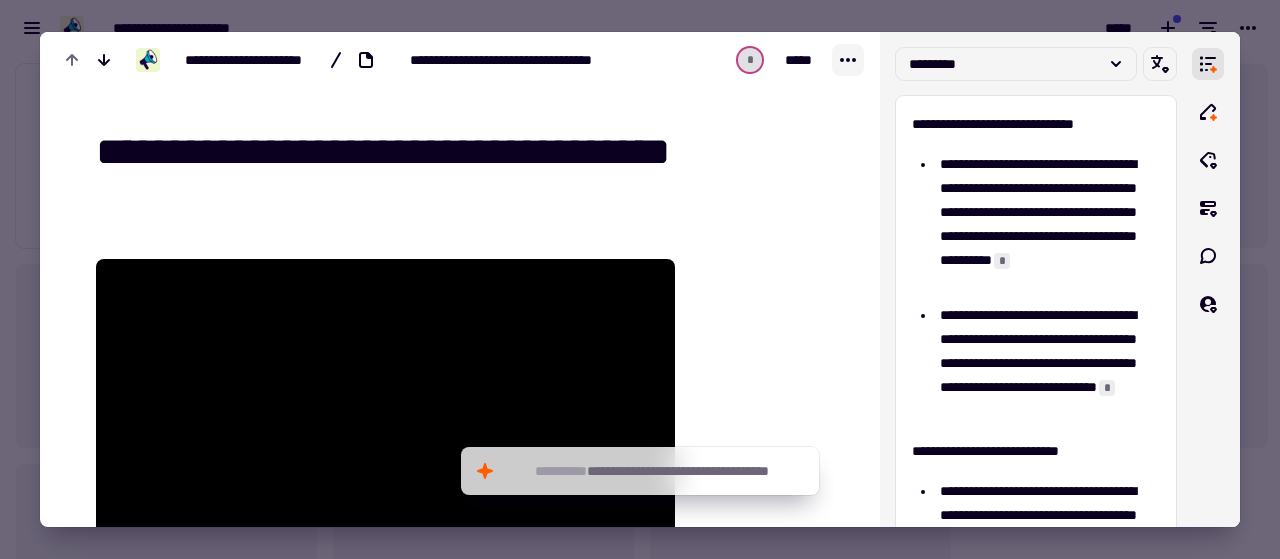click 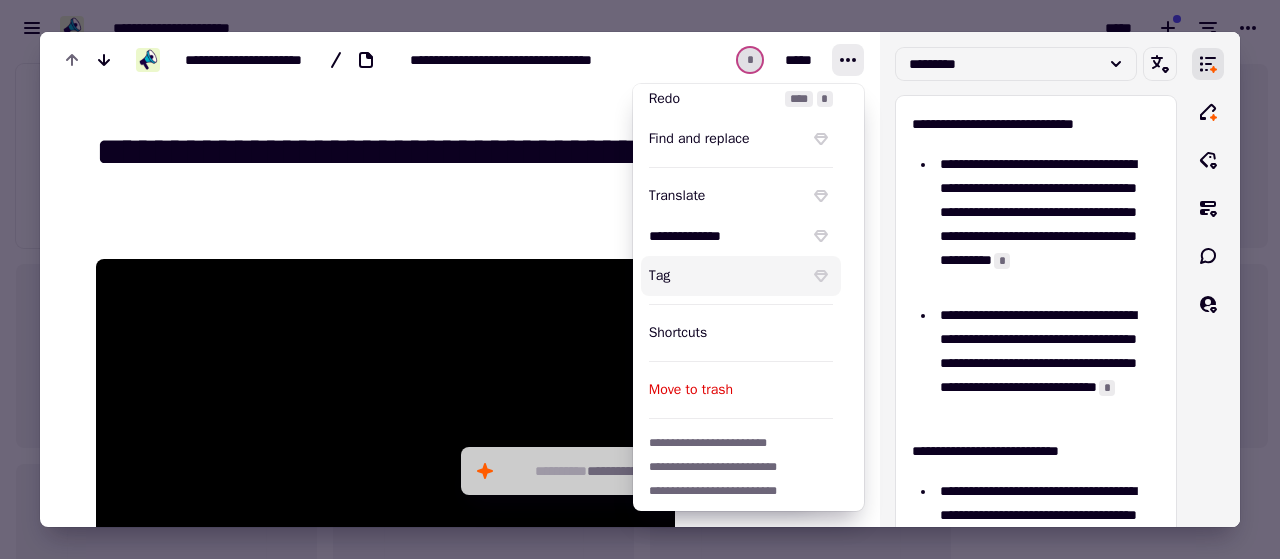 scroll, scrollTop: 170, scrollLeft: 0, axis: vertical 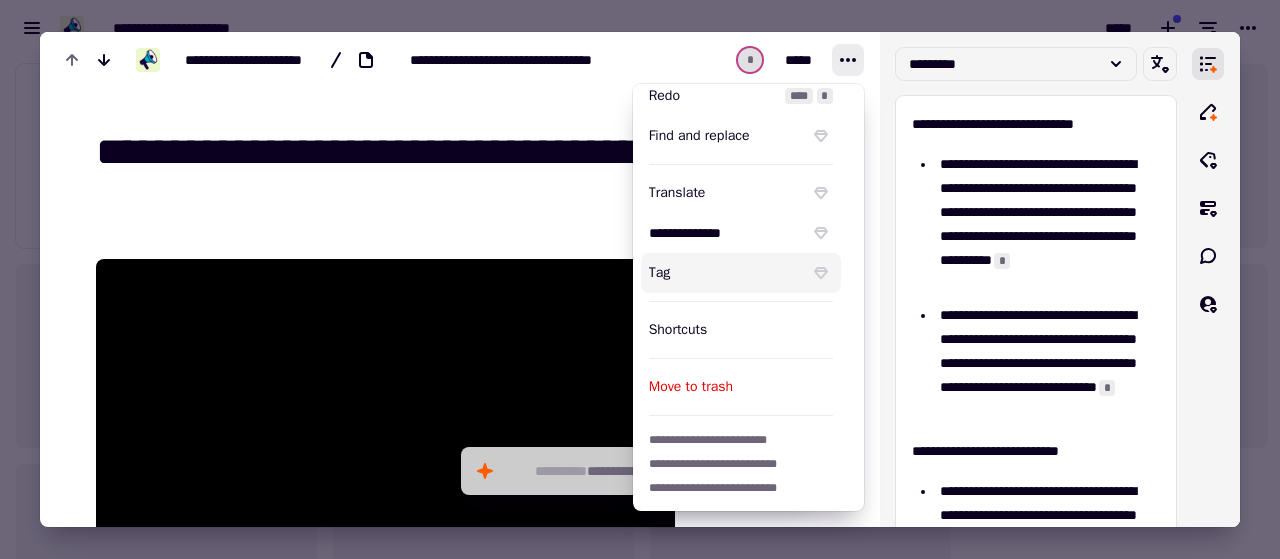 click at bounding box center (385, 235) 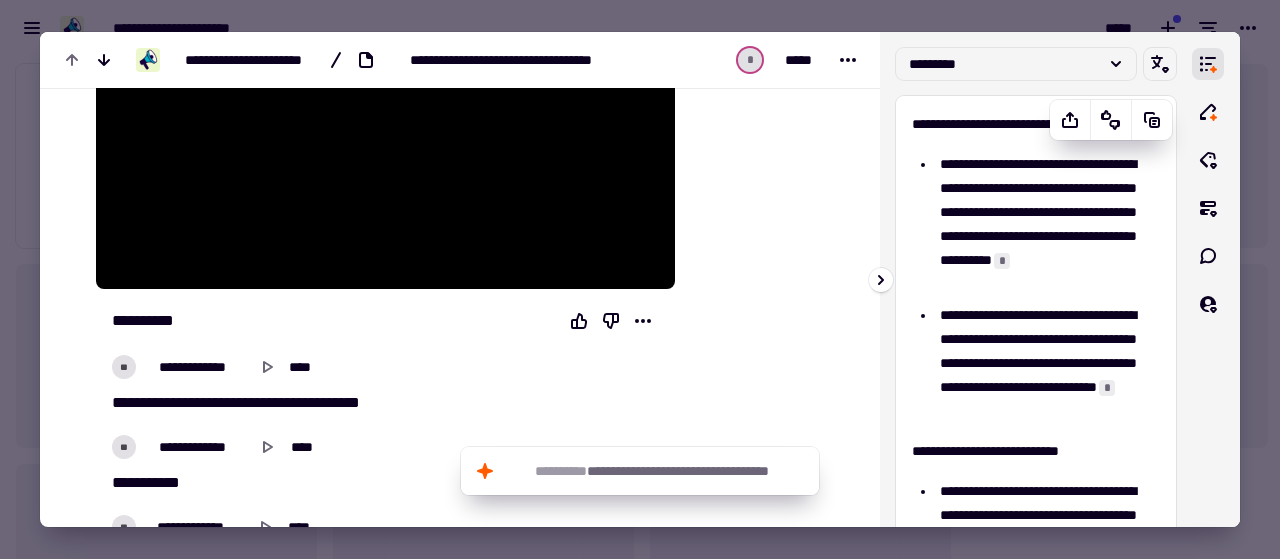 scroll, scrollTop: 300, scrollLeft: 0, axis: vertical 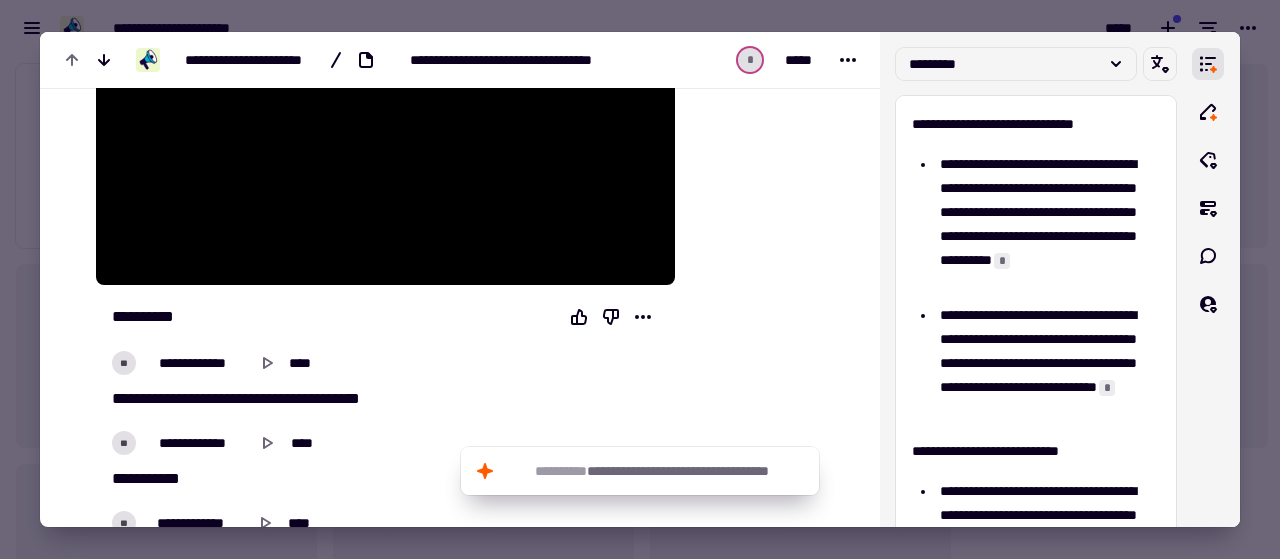 click at bounding box center [640, 279] 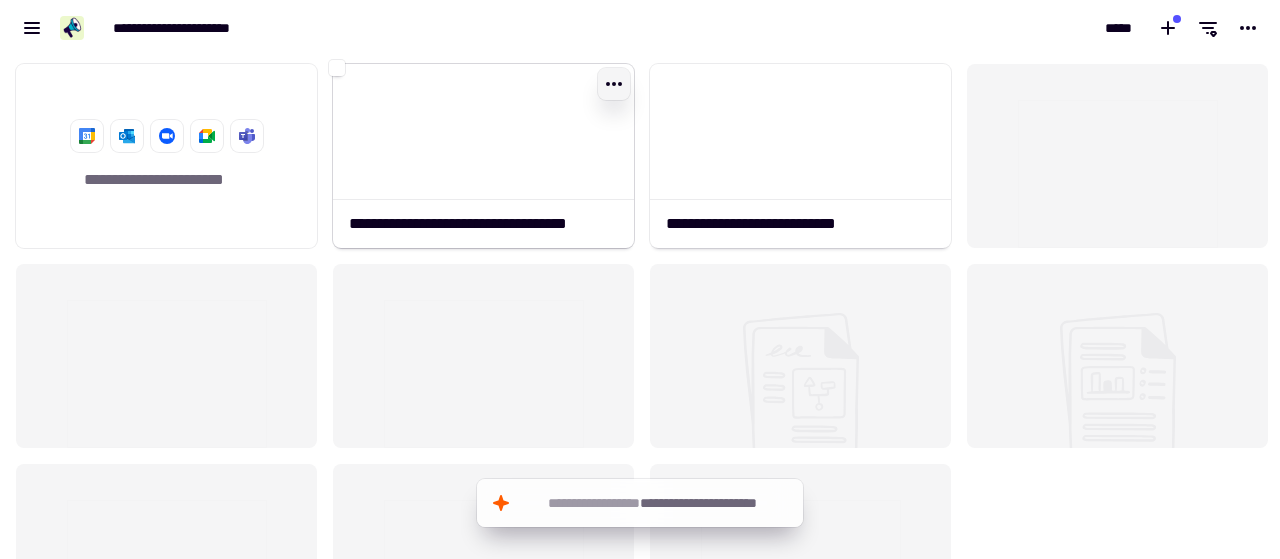 click 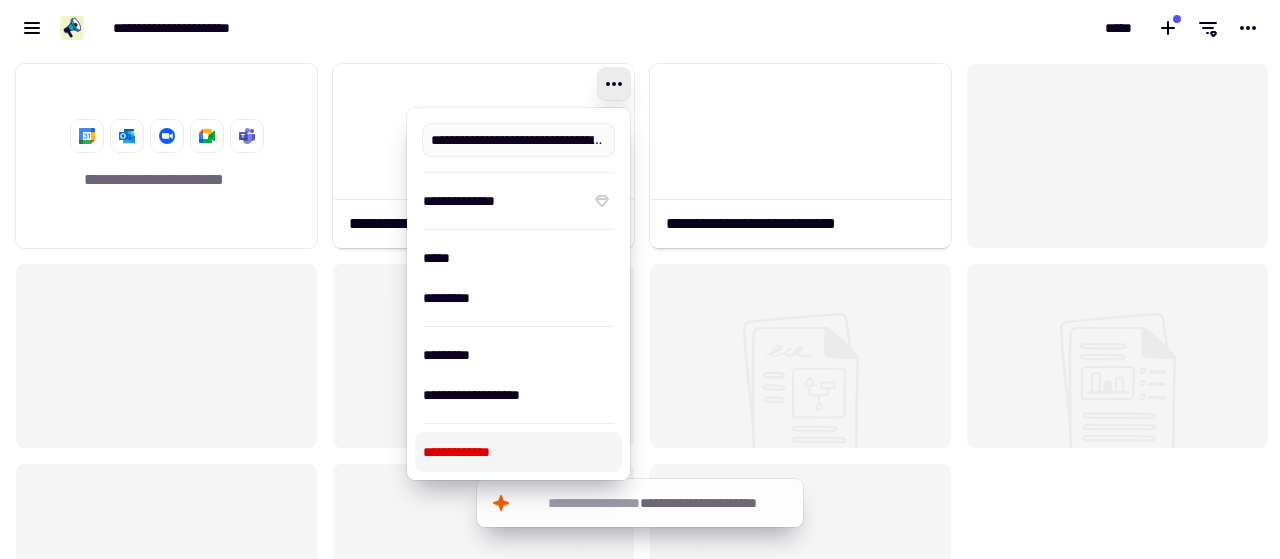 click on "**********" at bounding box center (518, 452) 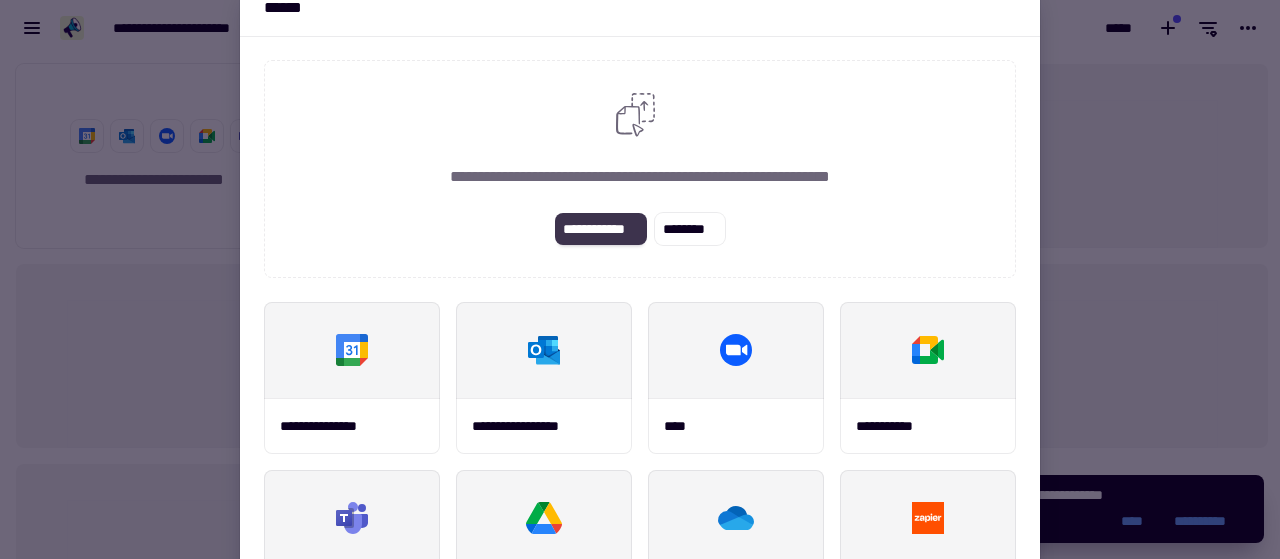 click on "**********" 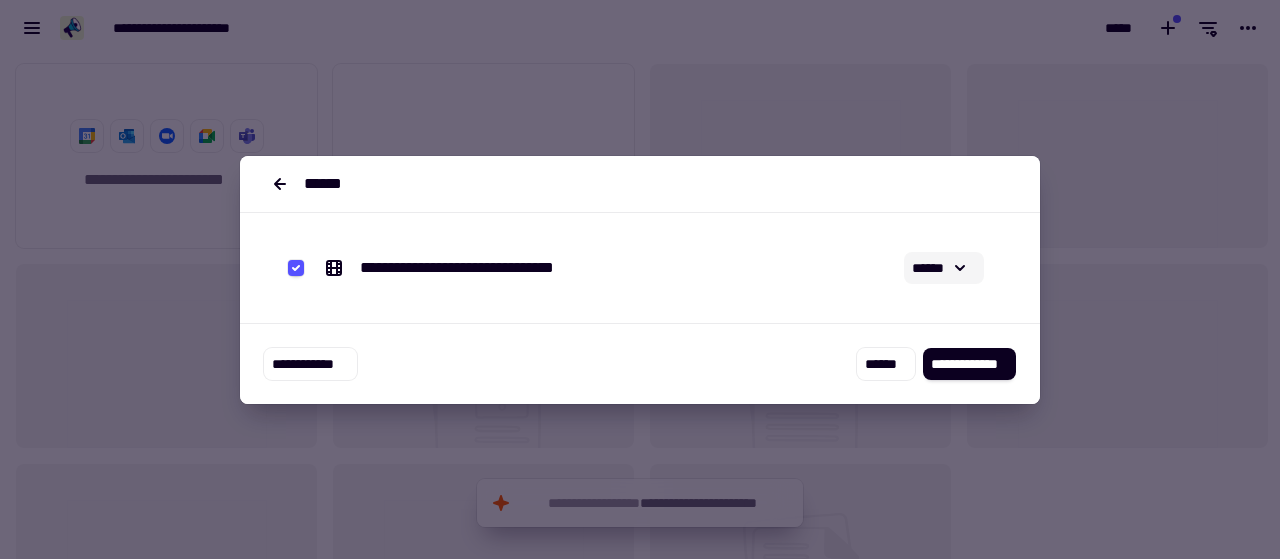 click 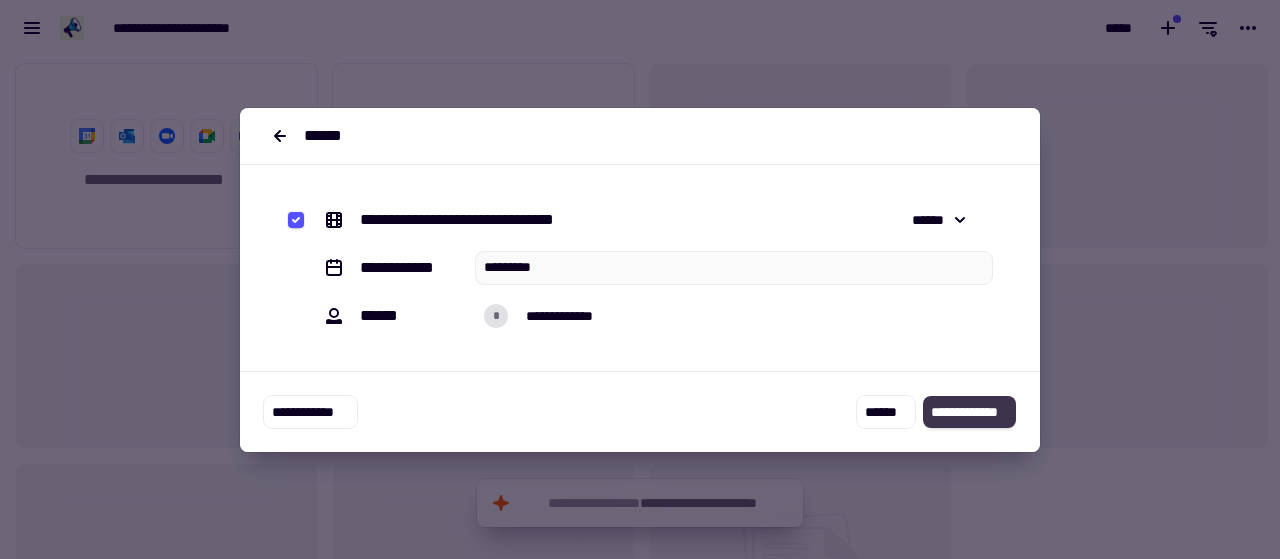 drag, startPoint x: 956, startPoint y: 405, endPoint x: 969, endPoint y: 397, distance: 15.264338 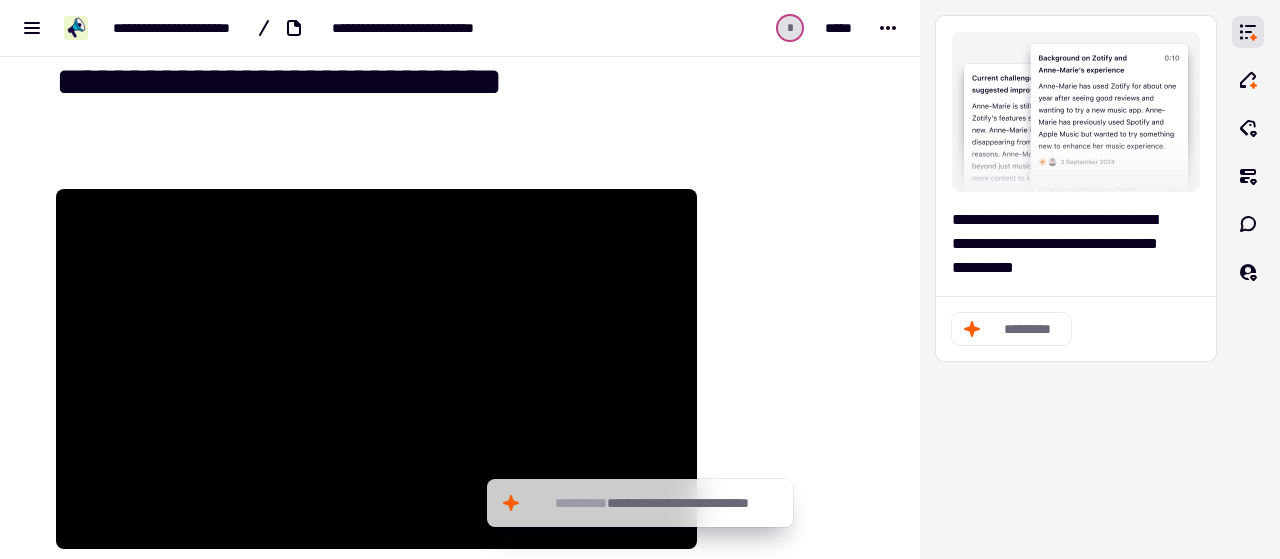 scroll, scrollTop: 0, scrollLeft: 0, axis: both 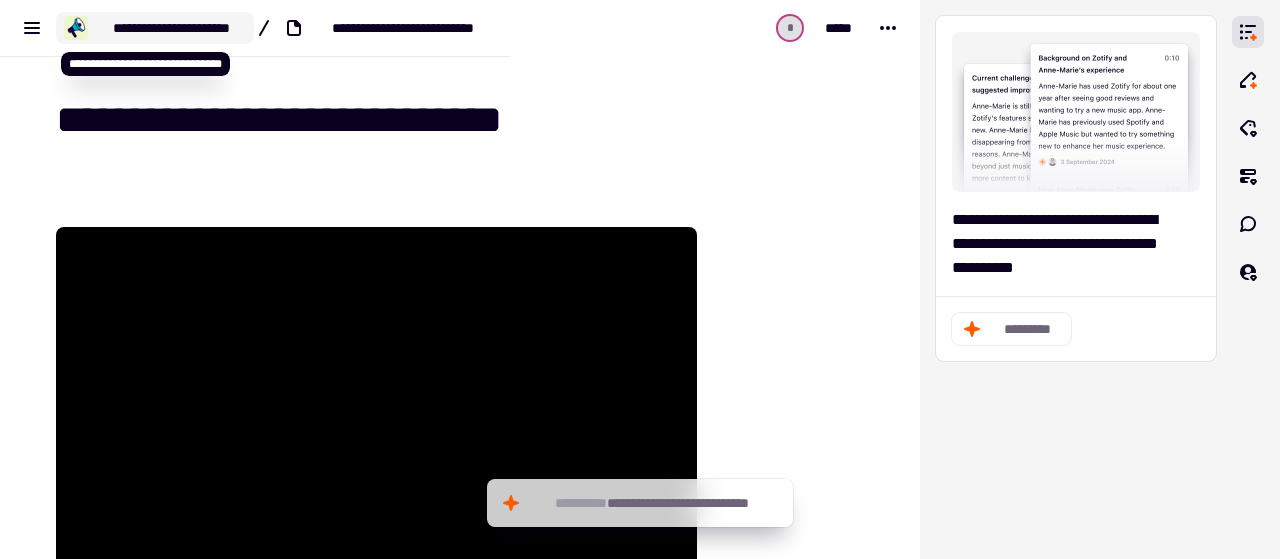 click on "**********" 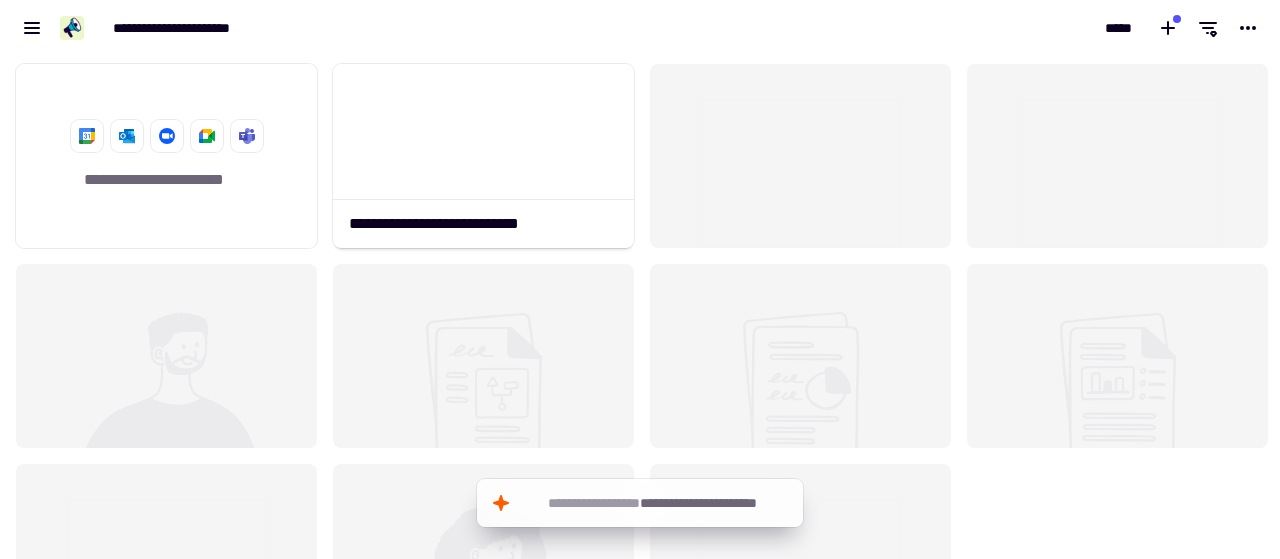 scroll, scrollTop: 16, scrollLeft: 16, axis: both 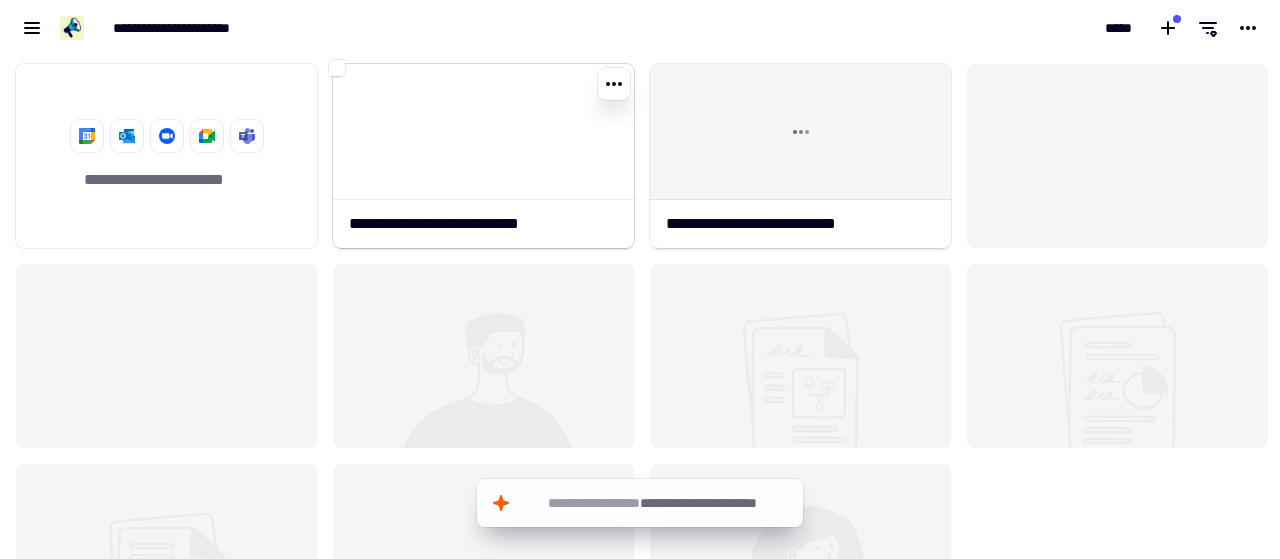 click 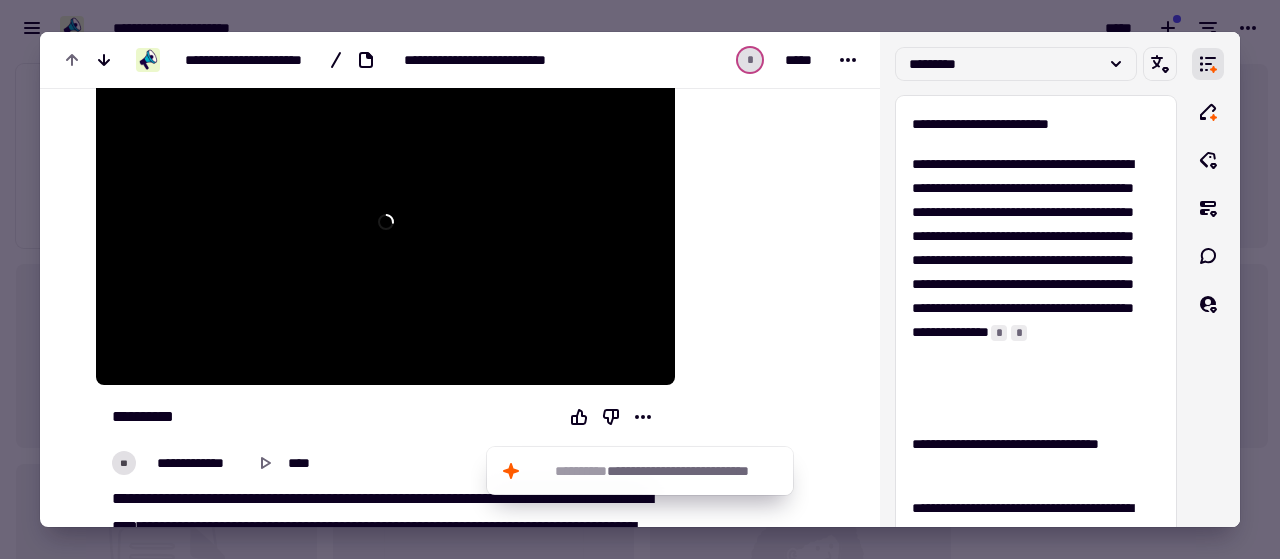 scroll, scrollTop: 300, scrollLeft: 0, axis: vertical 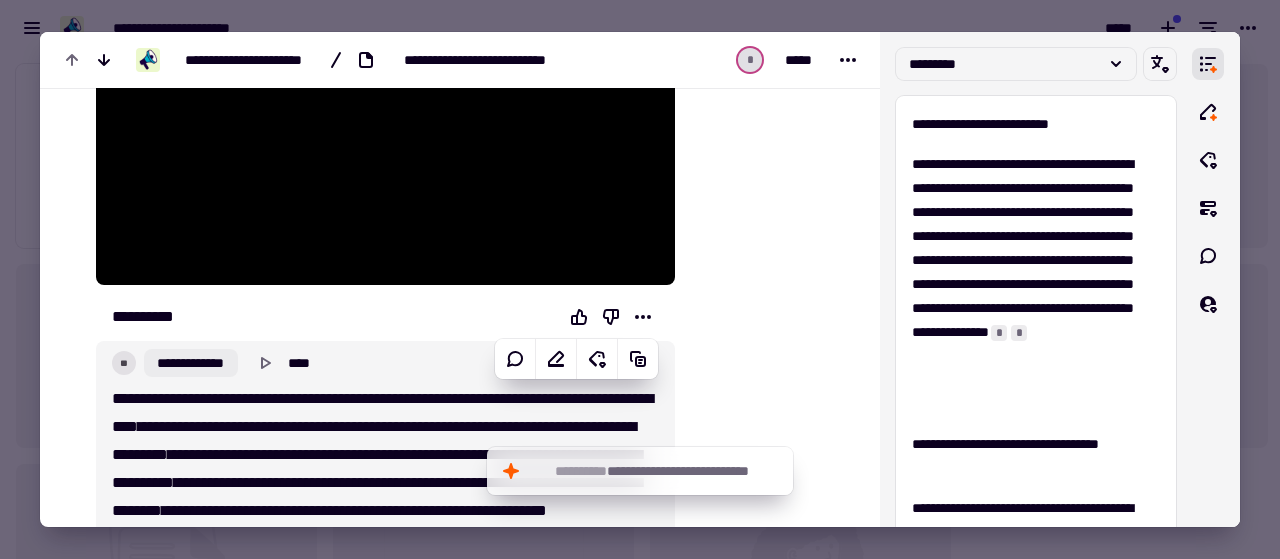 click on "**********" 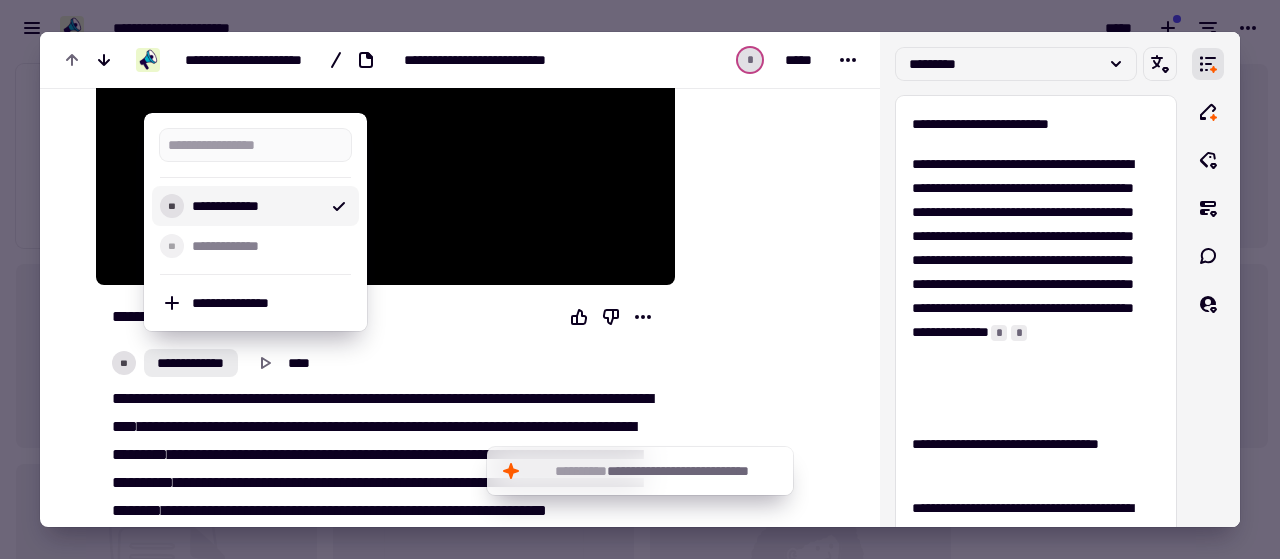 type on "*" 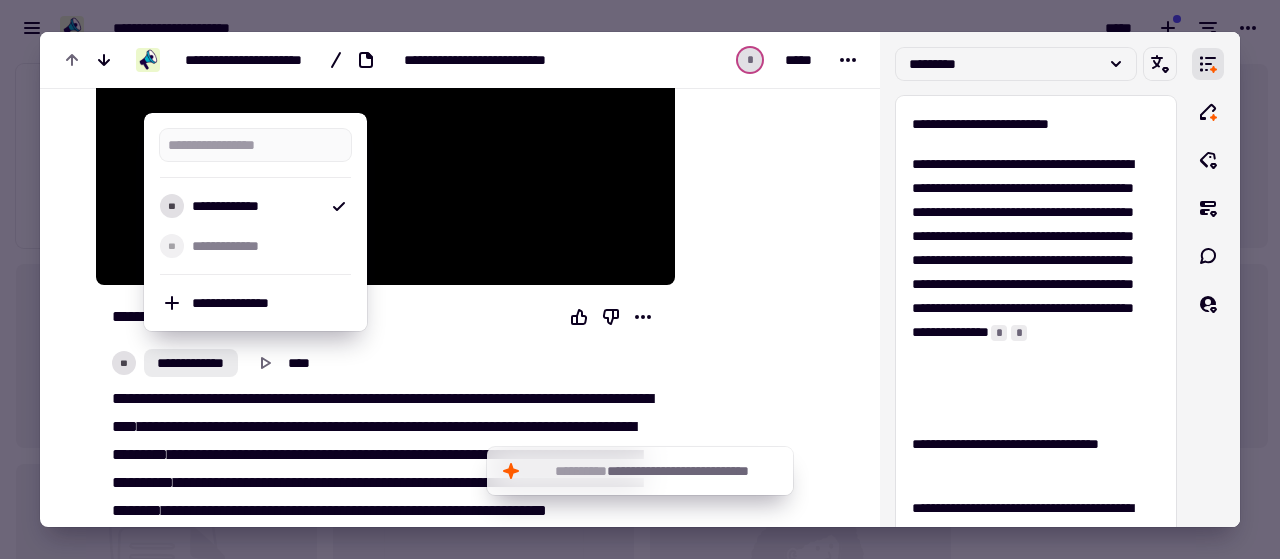 type on "*" 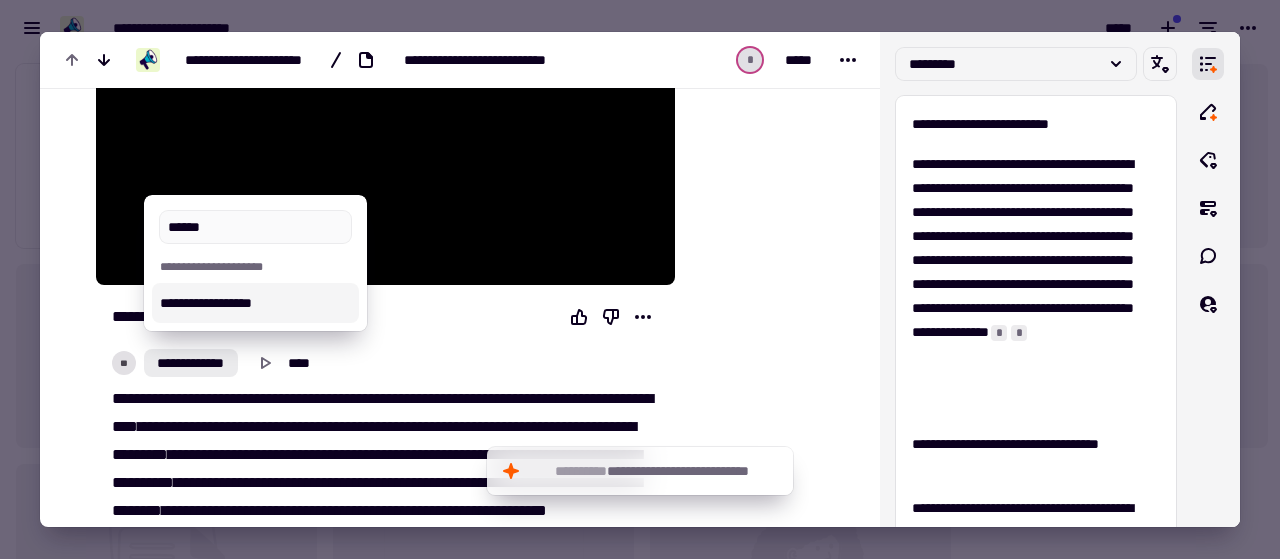 type on "******" 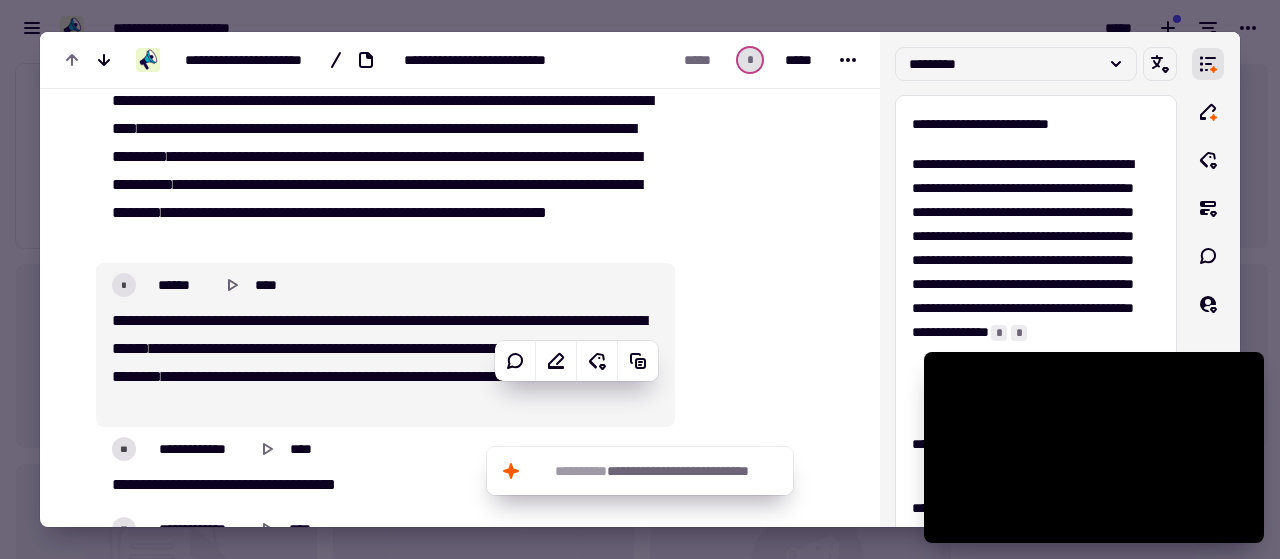scroll, scrollTop: 600, scrollLeft: 0, axis: vertical 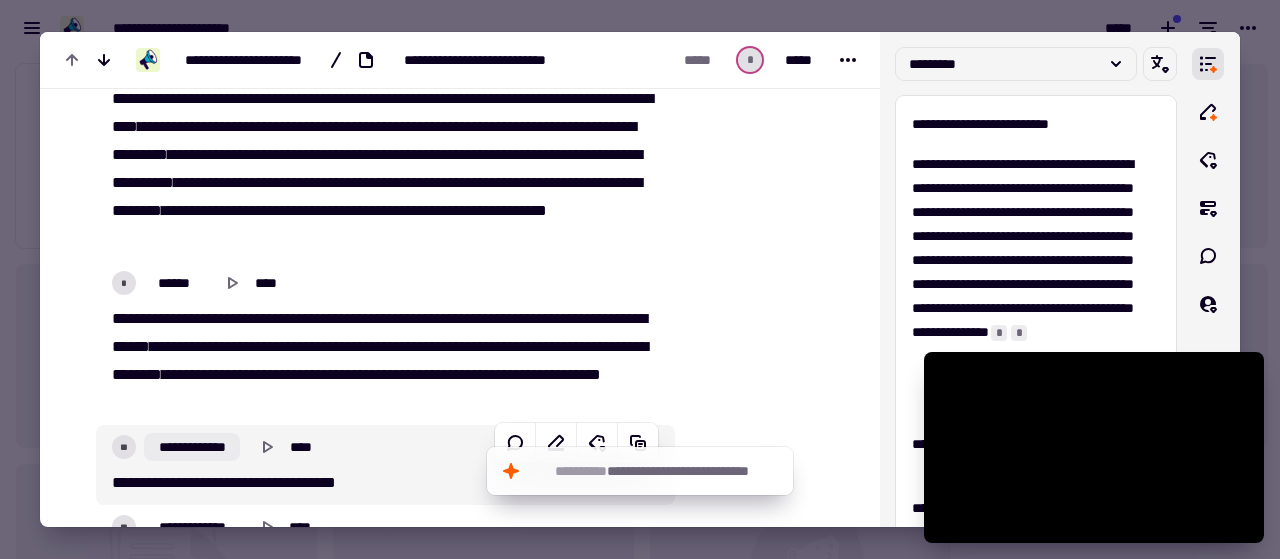 click on "**********" 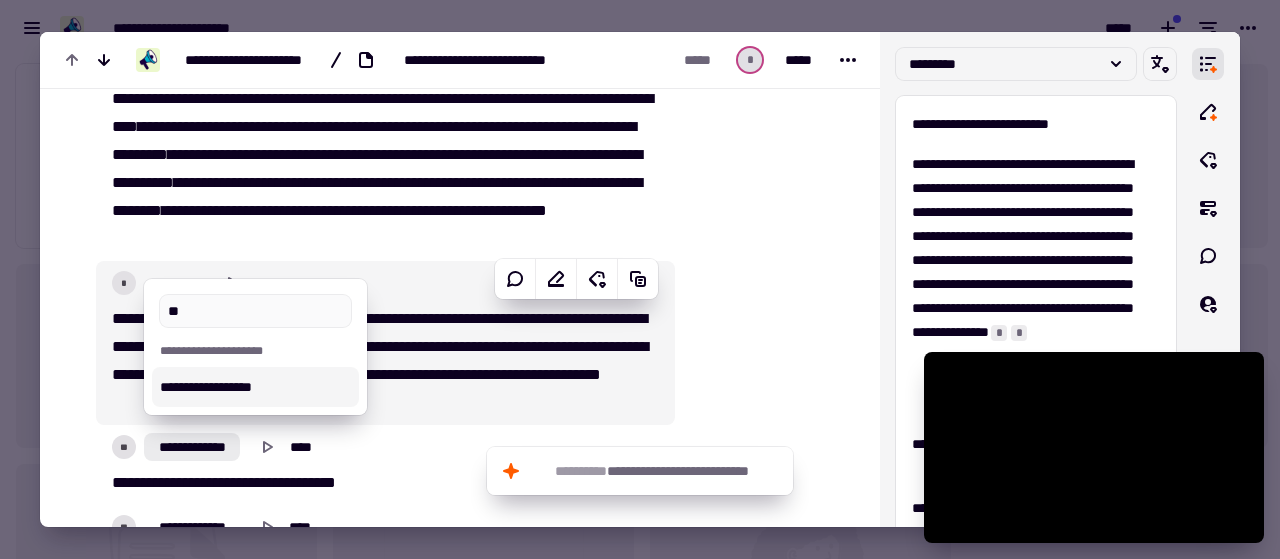 type on "**" 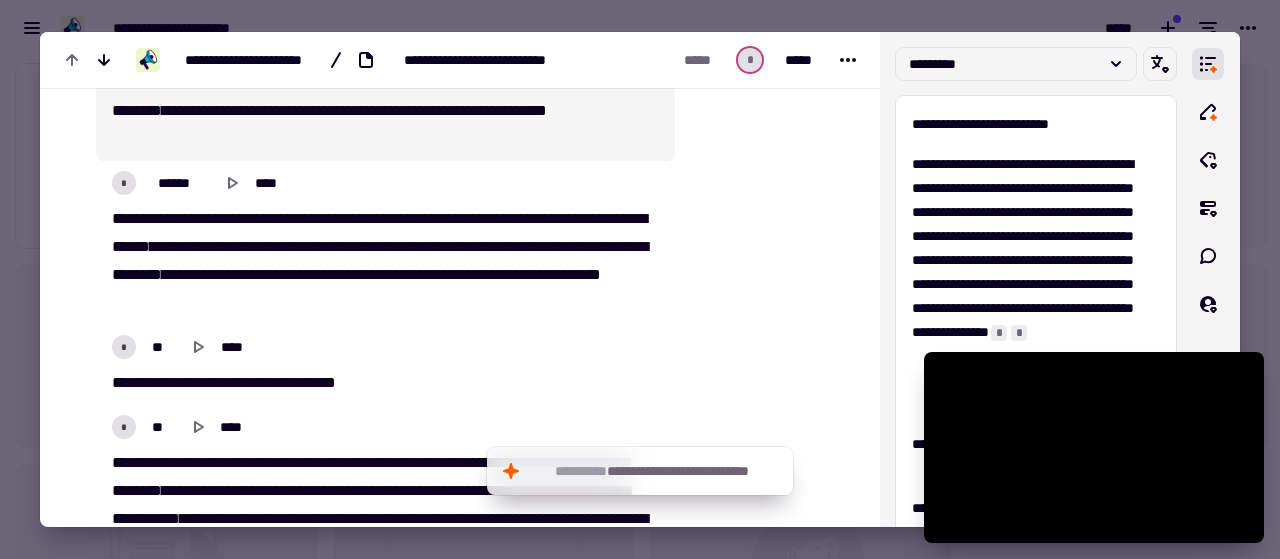 scroll, scrollTop: 400, scrollLeft: 0, axis: vertical 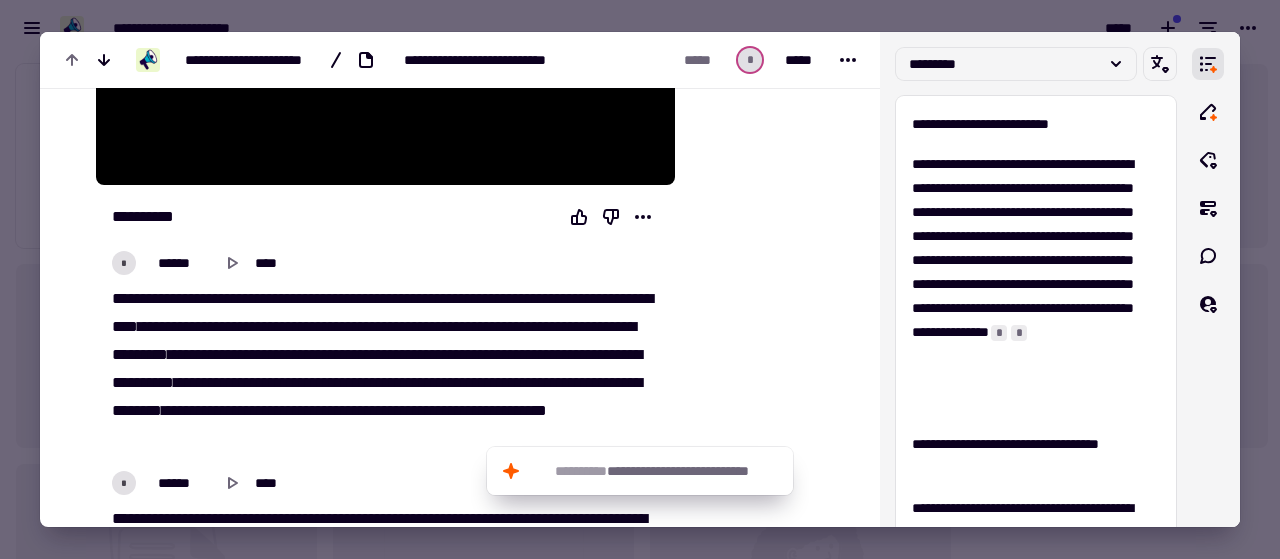 click at bounding box center (640, 279) 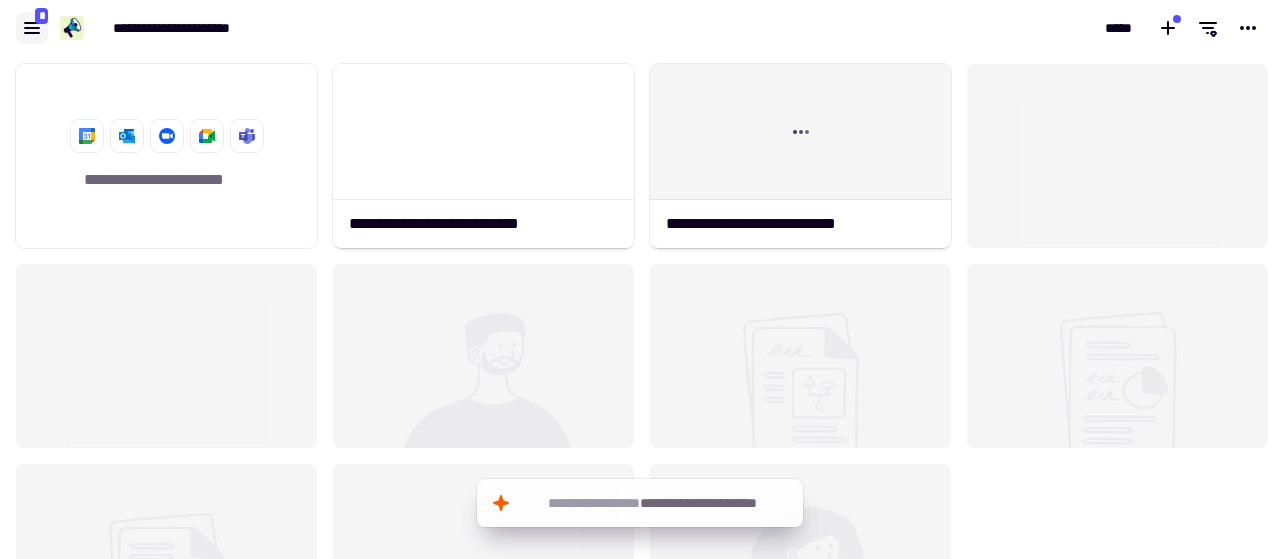 click 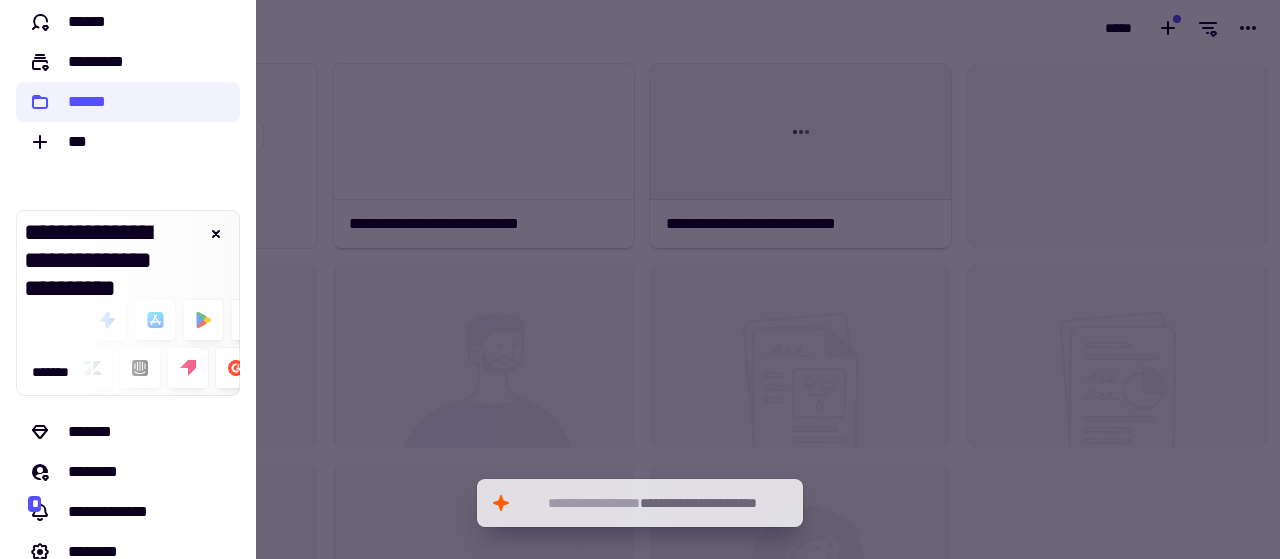 scroll, scrollTop: 162, scrollLeft: 0, axis: vertical 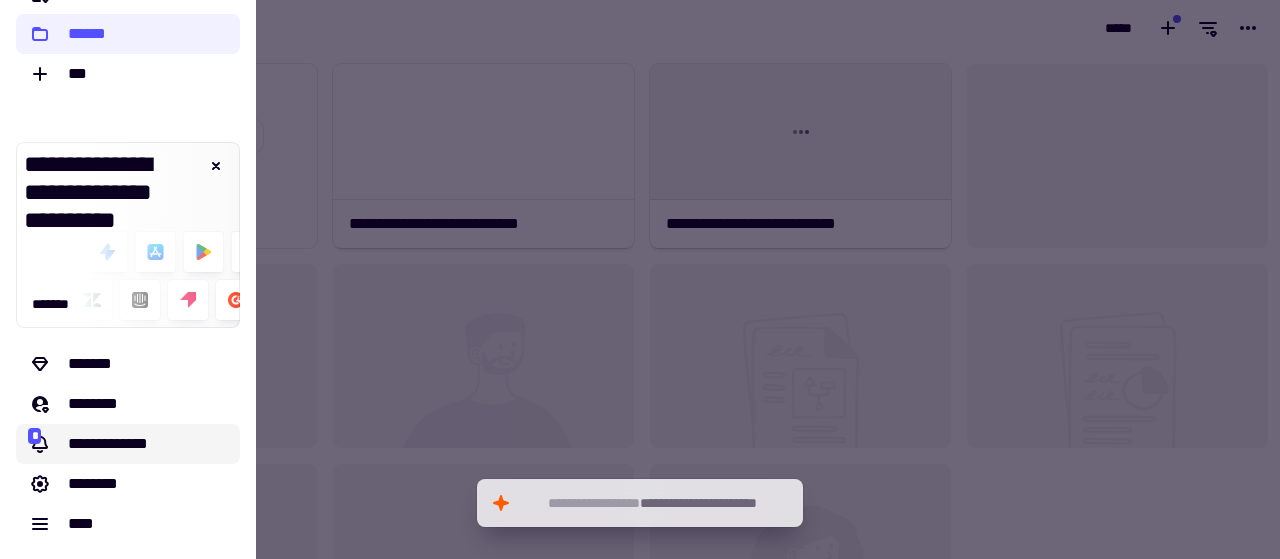 click on "**********" 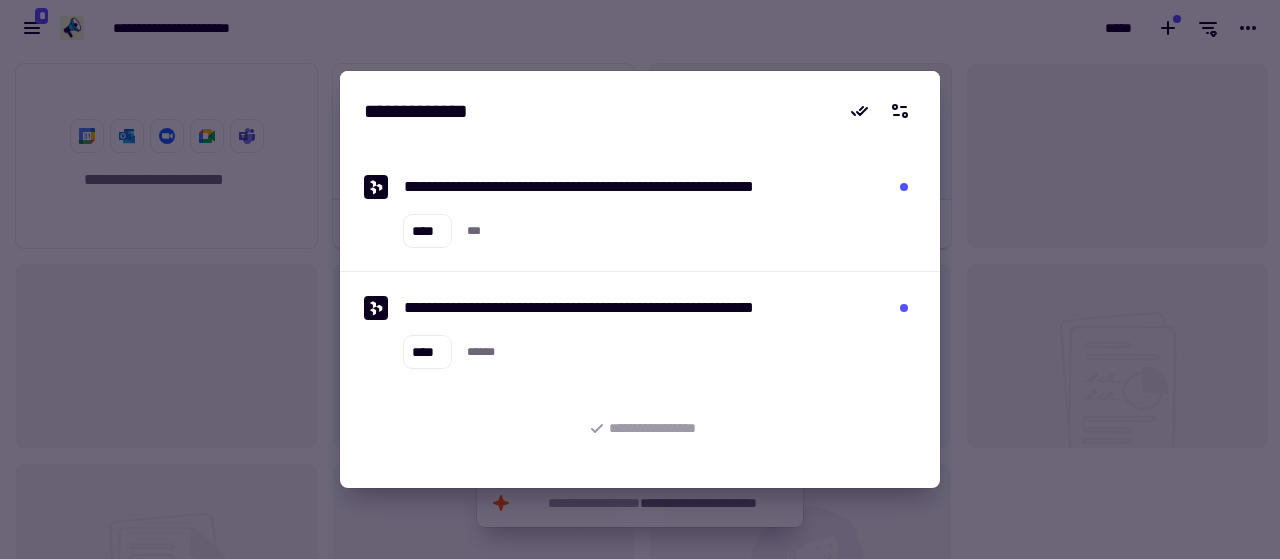 click at bounding box center (640, 279) 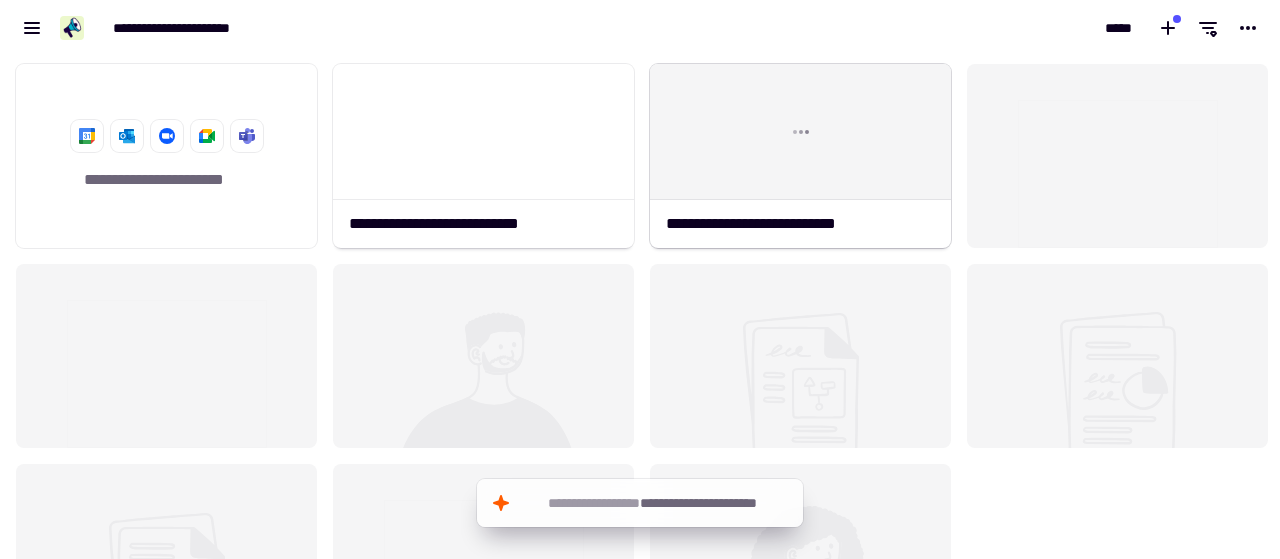 scroll, scrollTop: 122, scrollLeft: 0, axis: vertical 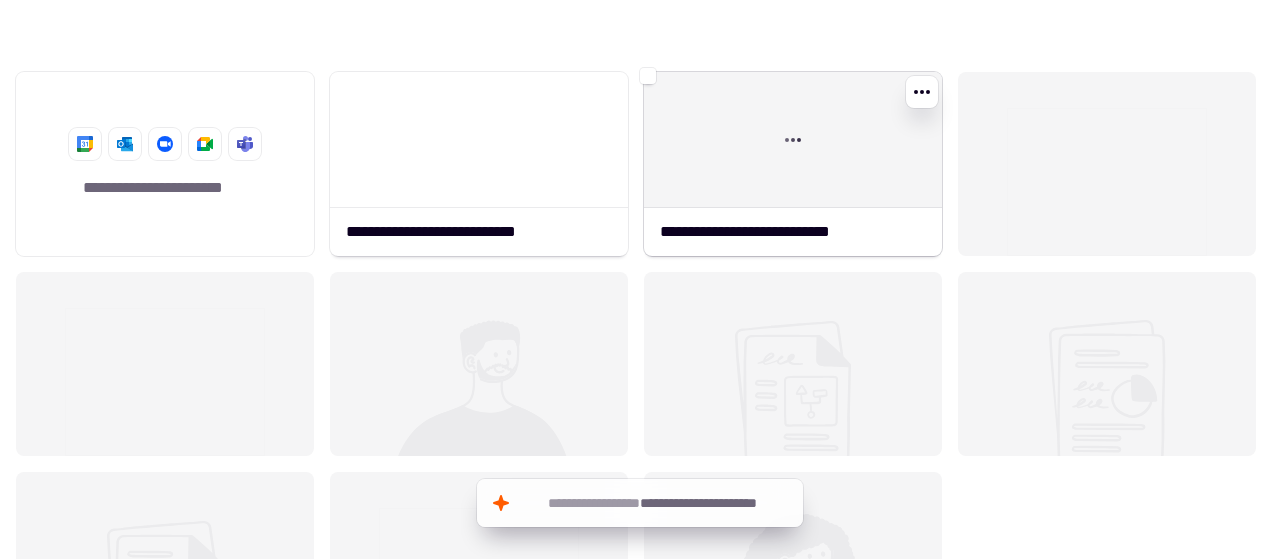 click 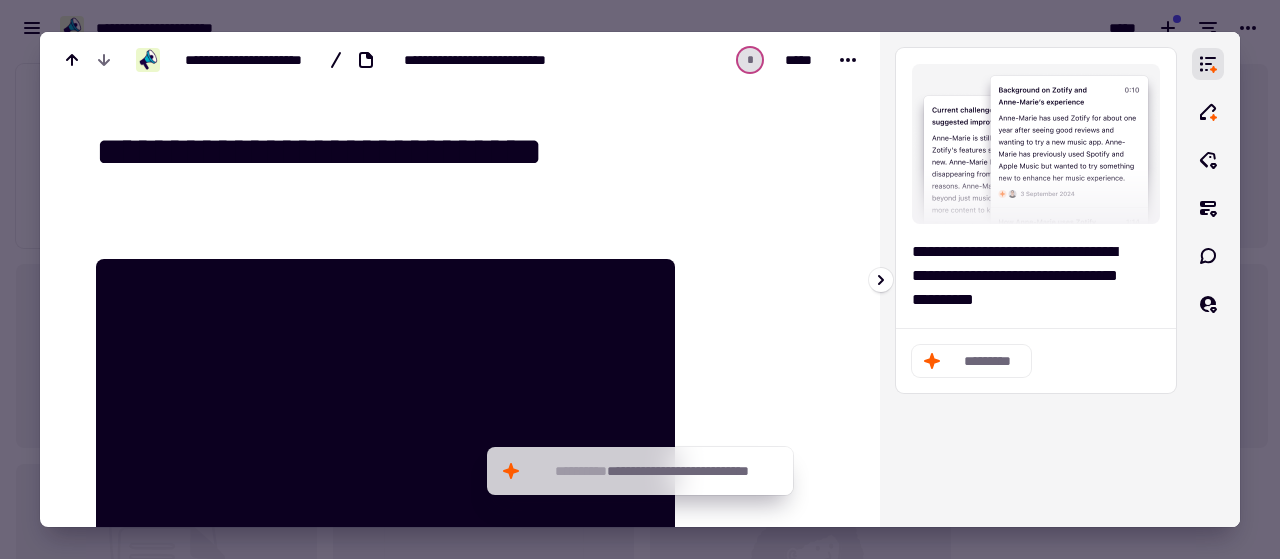 scroll, scrollTop: 16, scrollLeft: 16, axis: both 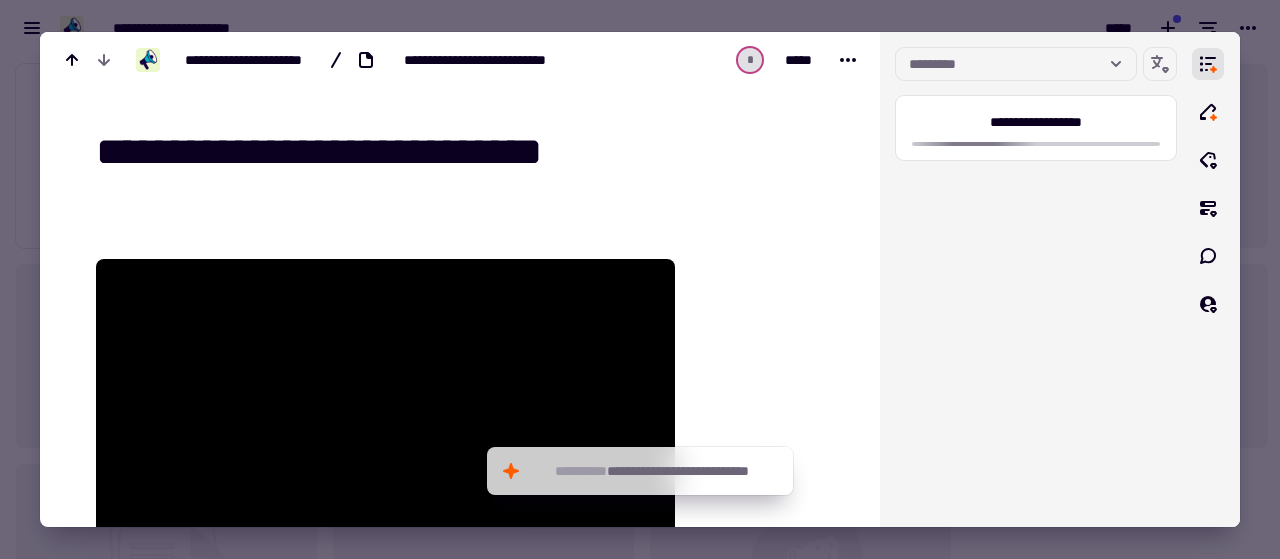 click at bounding box center (640, 279) 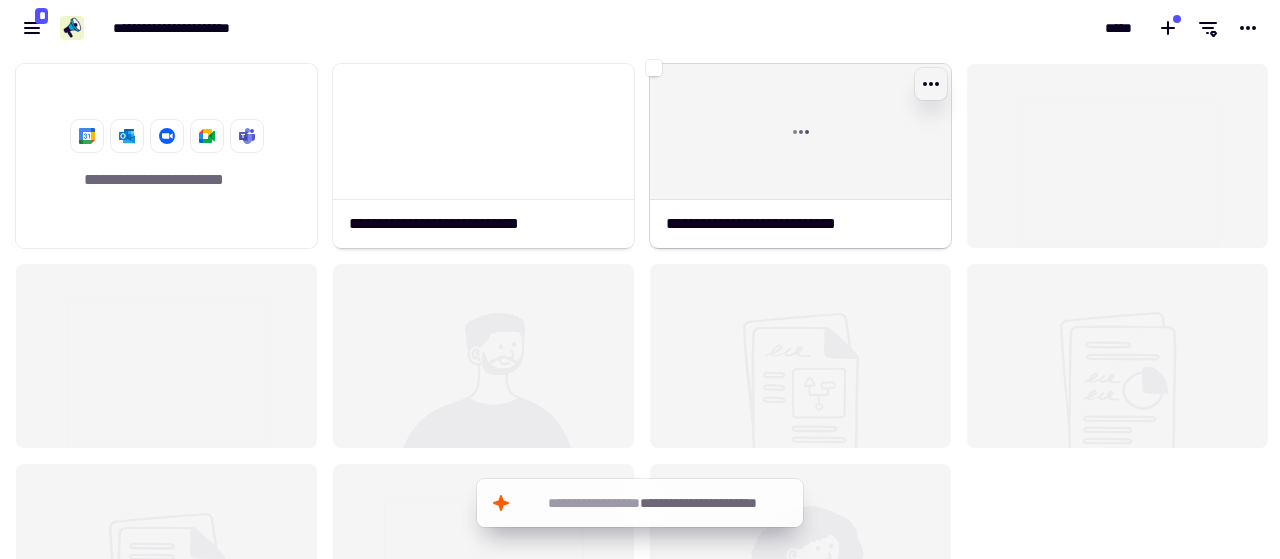 click 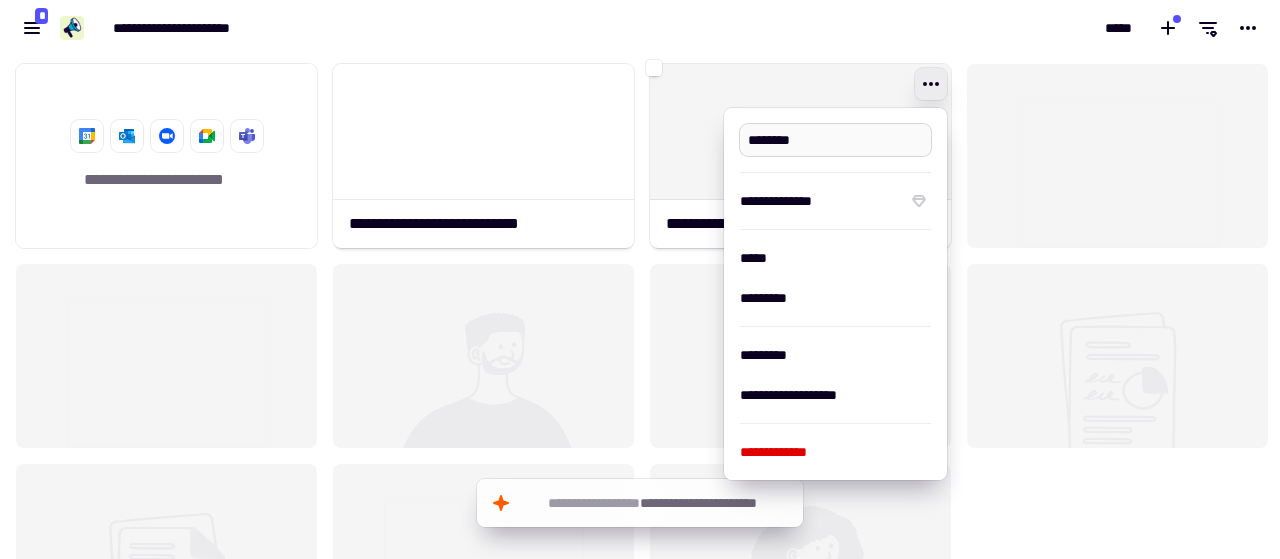 type on "**********" 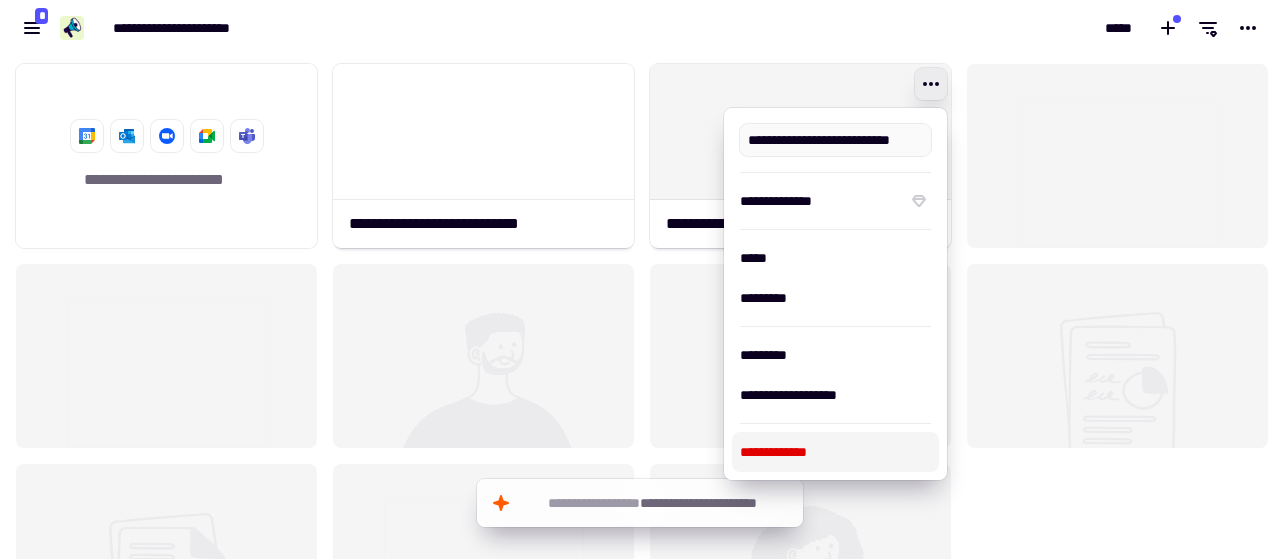 click on "**********" at bounding box center (835, 452) 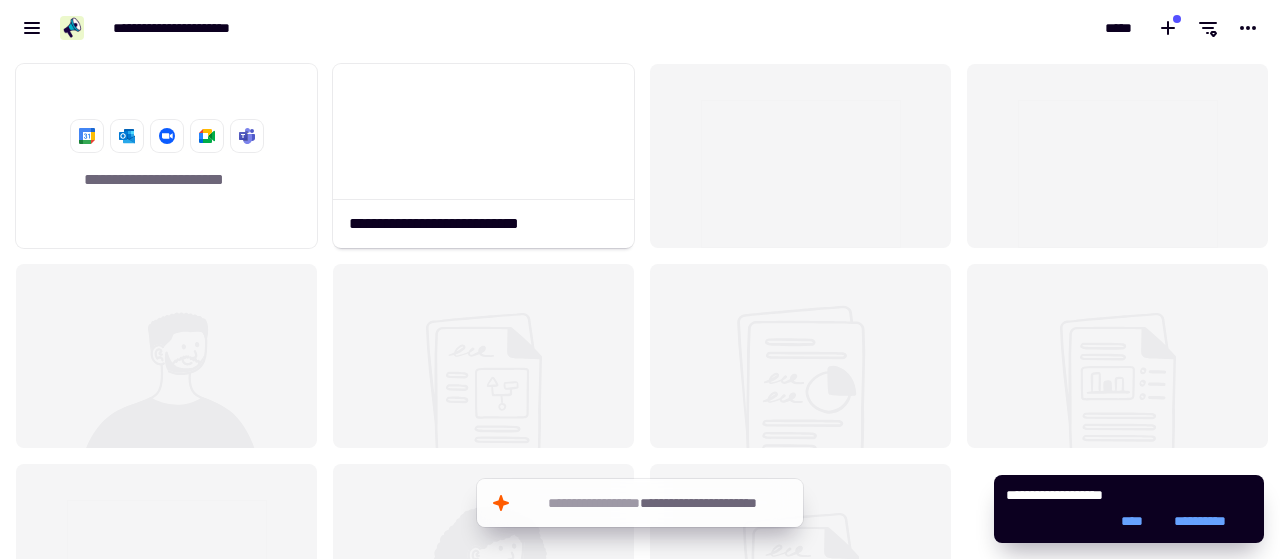 scroll, scrollTop: 488, scrollLeft: 1264, axis: both 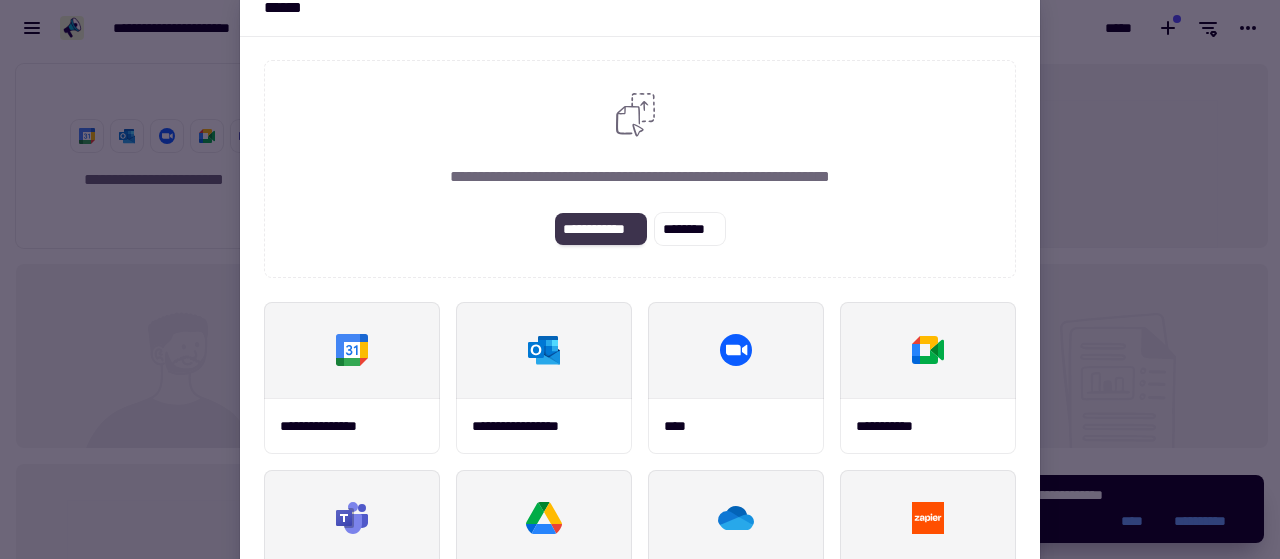 click on "**********" 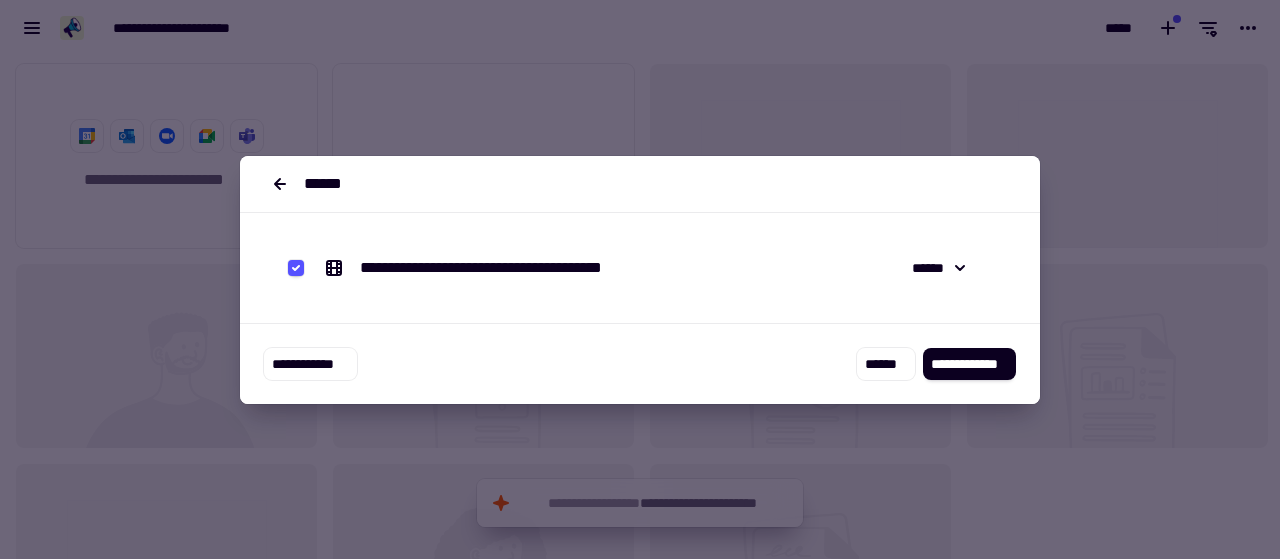 drag, startPoint x: 964, startPoint y: 364, endPoint x: 346, endPoint y: 96, distance: 673.6082 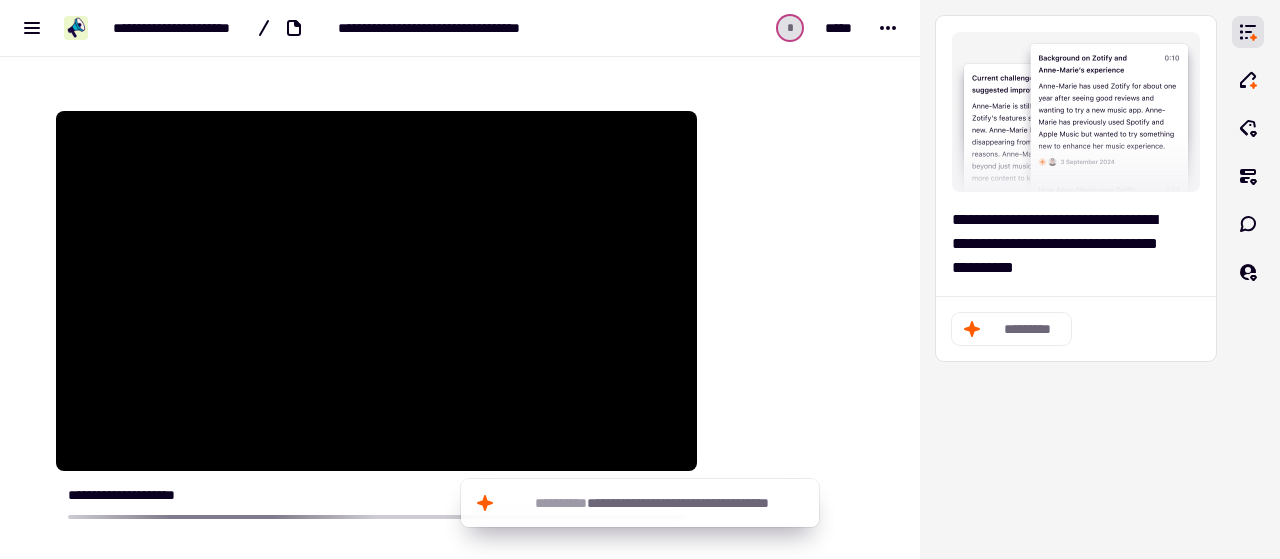 scroll, scrollTop: 0, scrollLeft: 0, axis: both 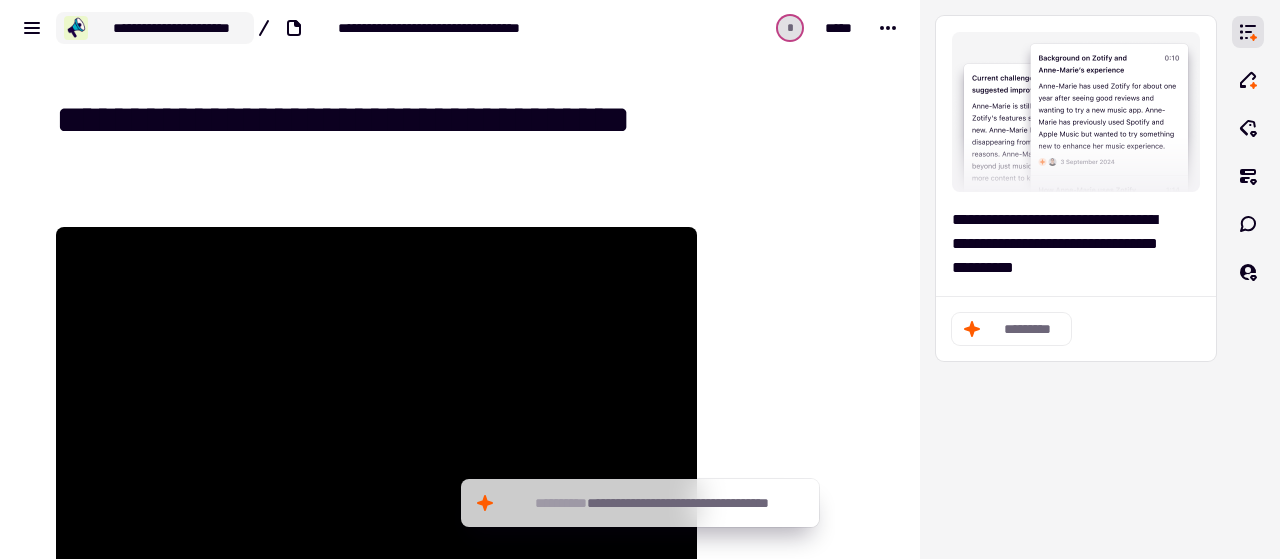 click on "**********" 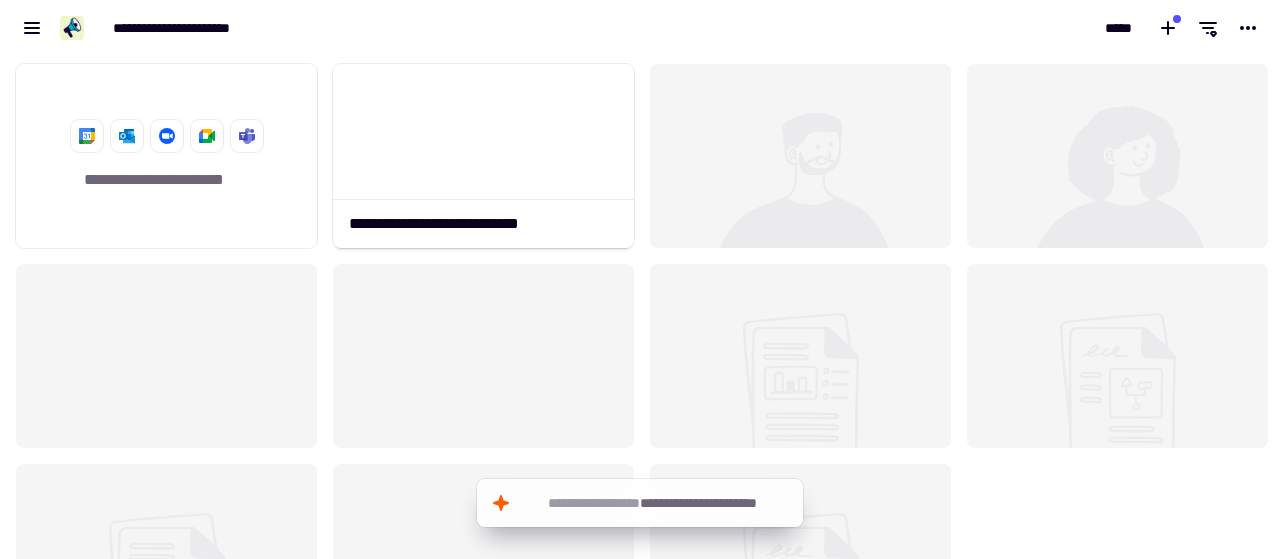 scroll, scrollTop: 16, scrollLeft: 16, axis: both 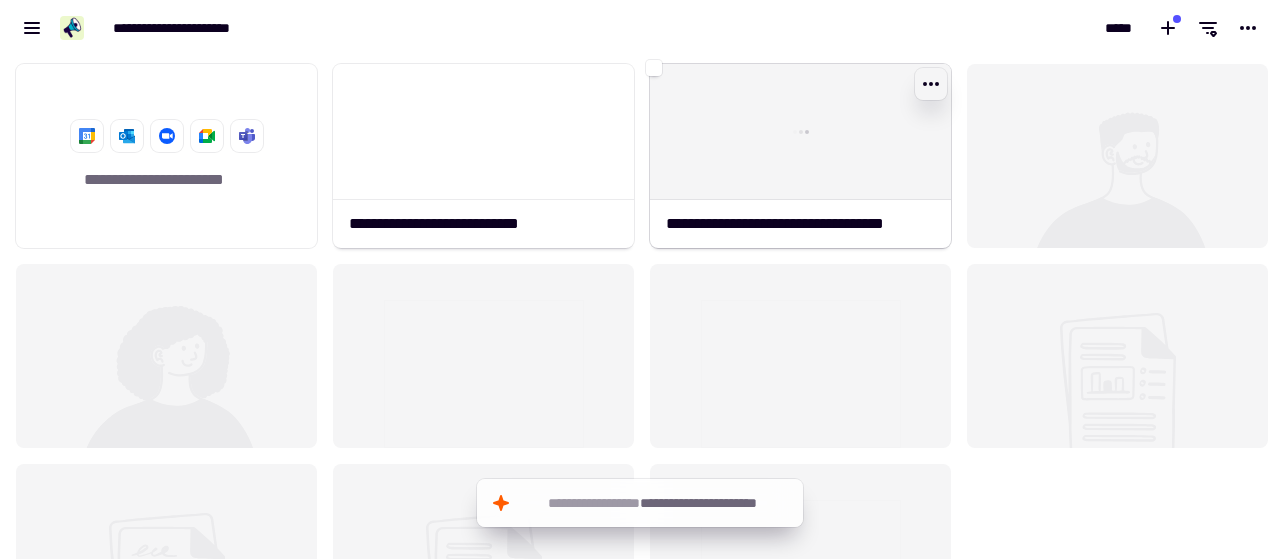 click 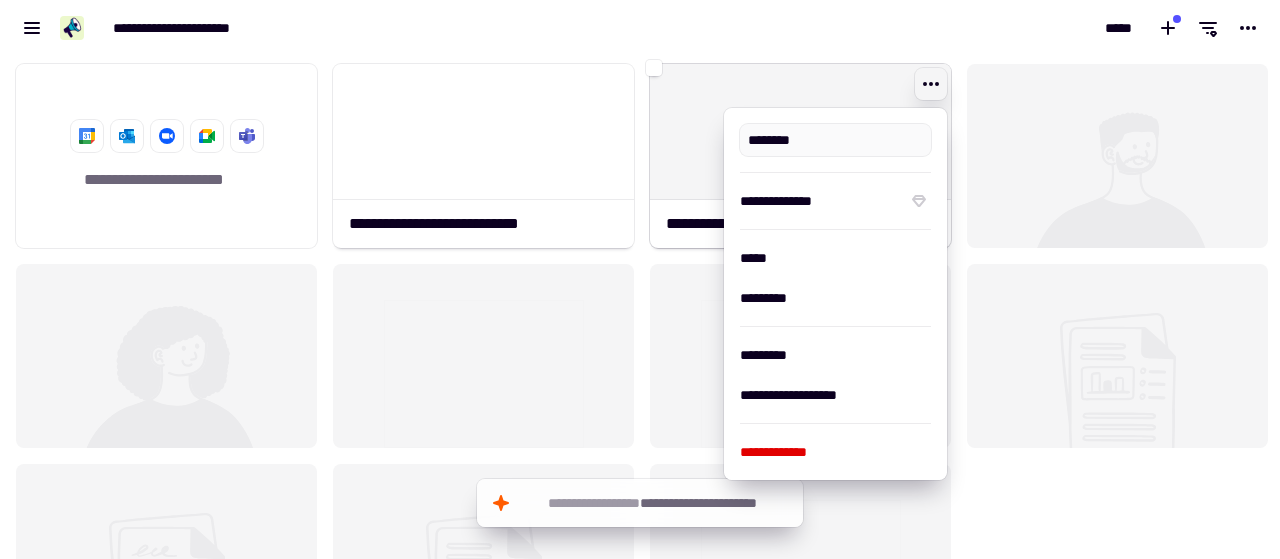 type on "**********" 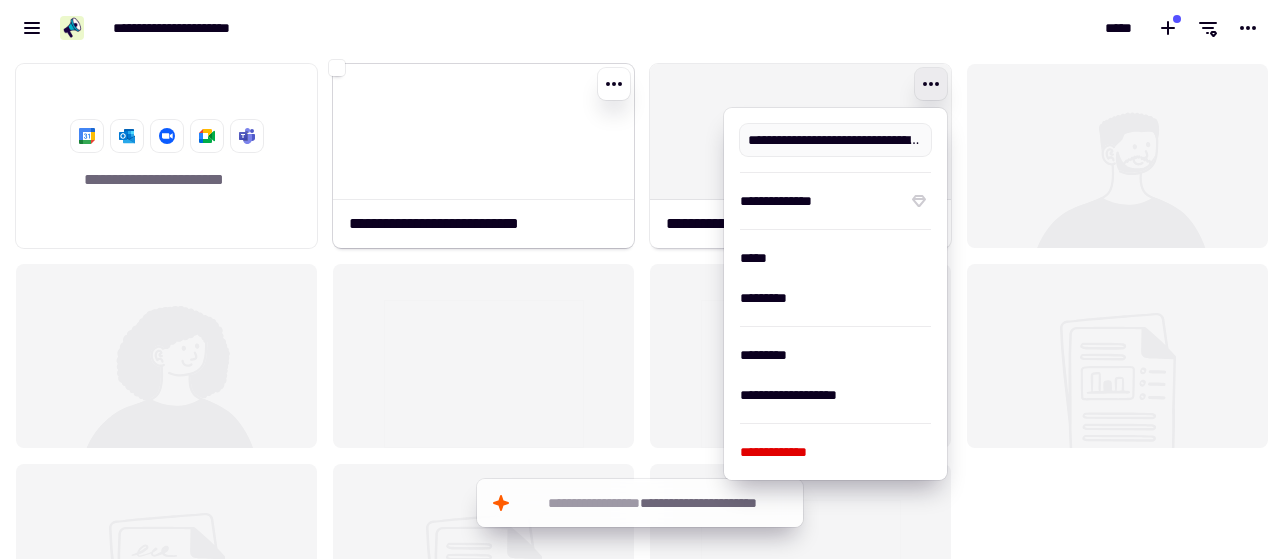 click 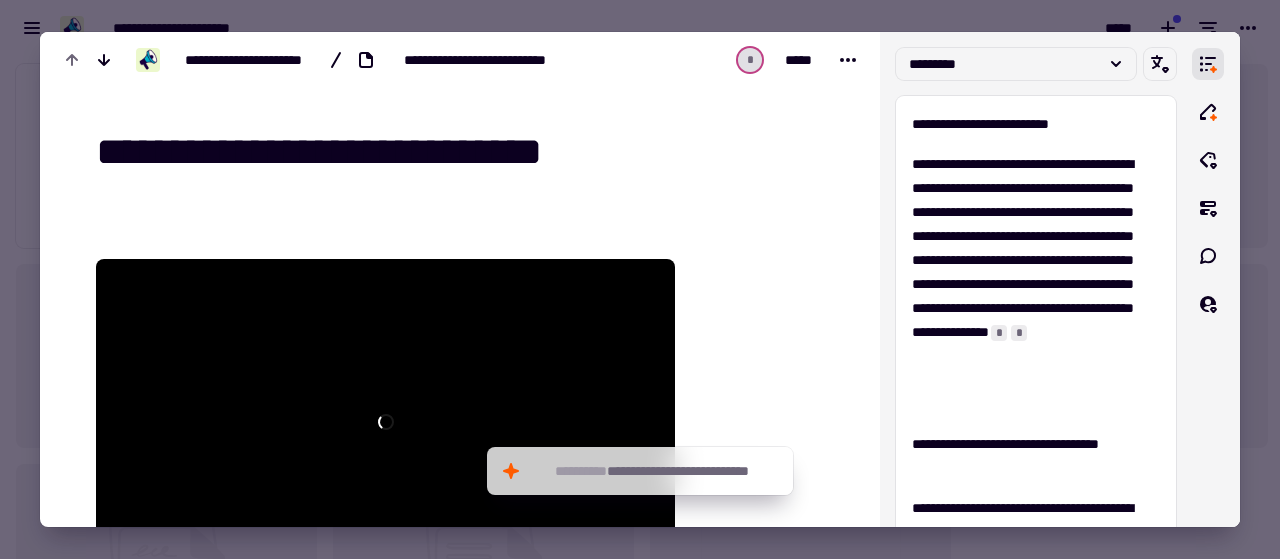 click on "**********" at bounding box center (464, 153) 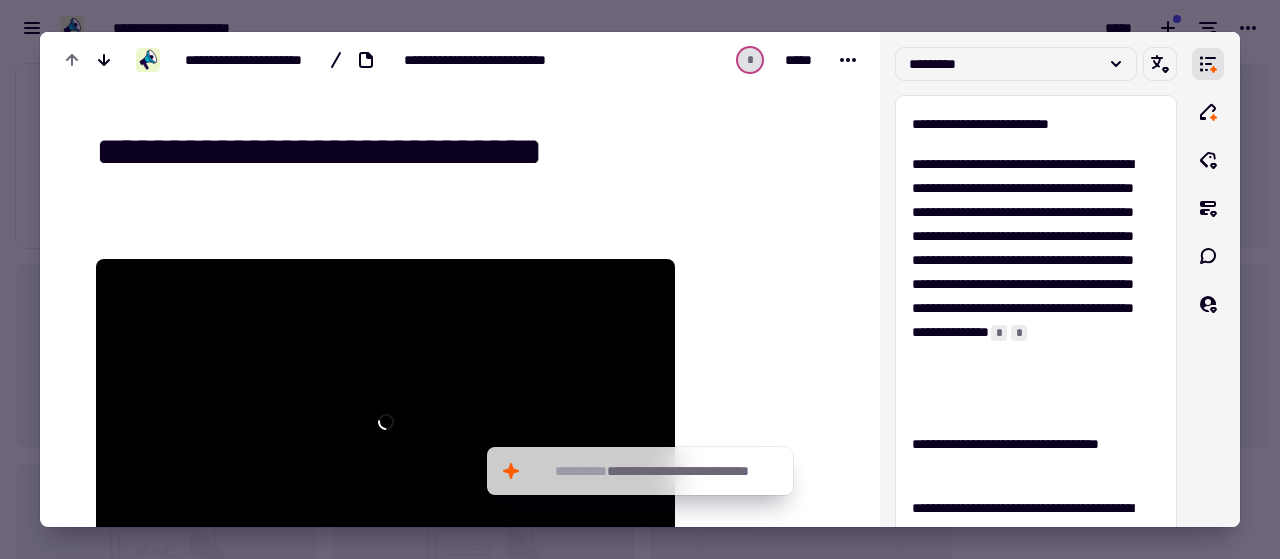 click on "**********" at bounding box center [464, 153] 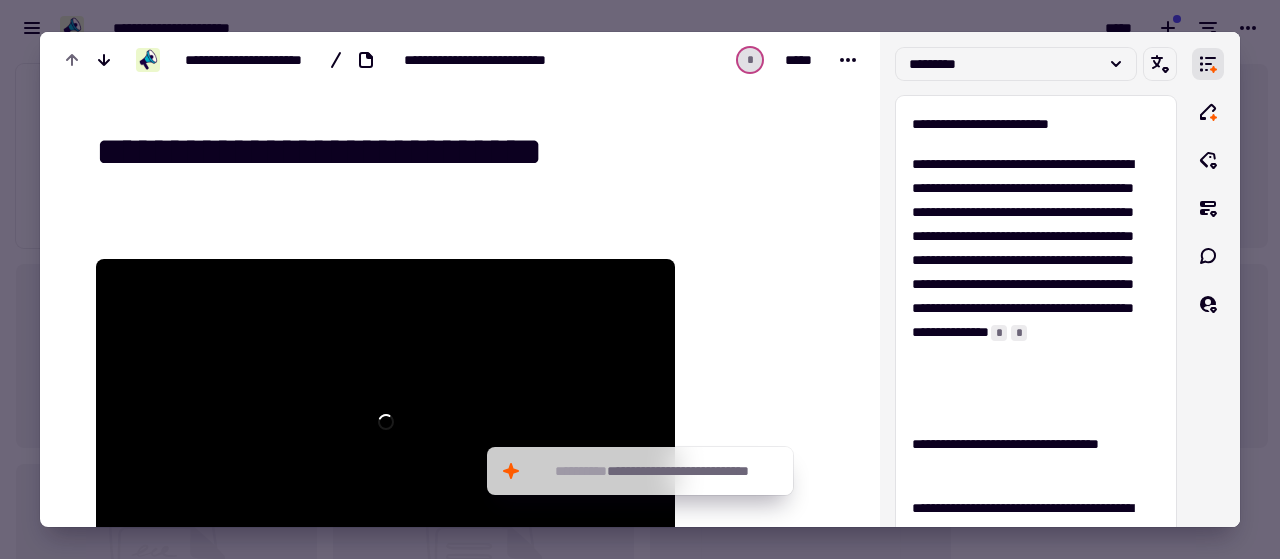 click on "**********" at bounding box center (464, 153) 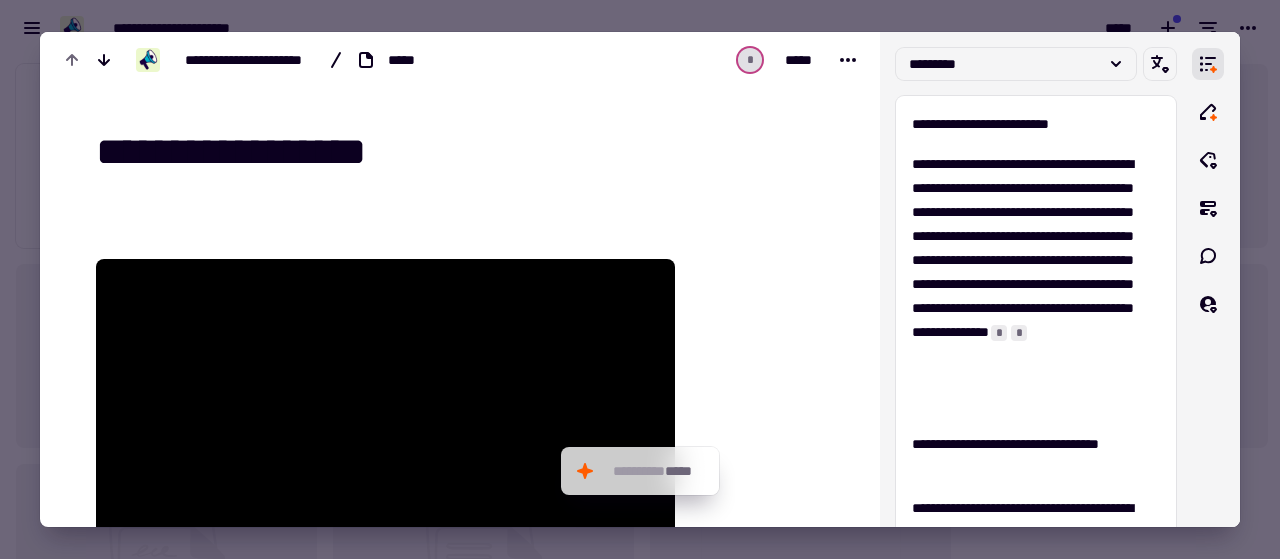 type on "**********" 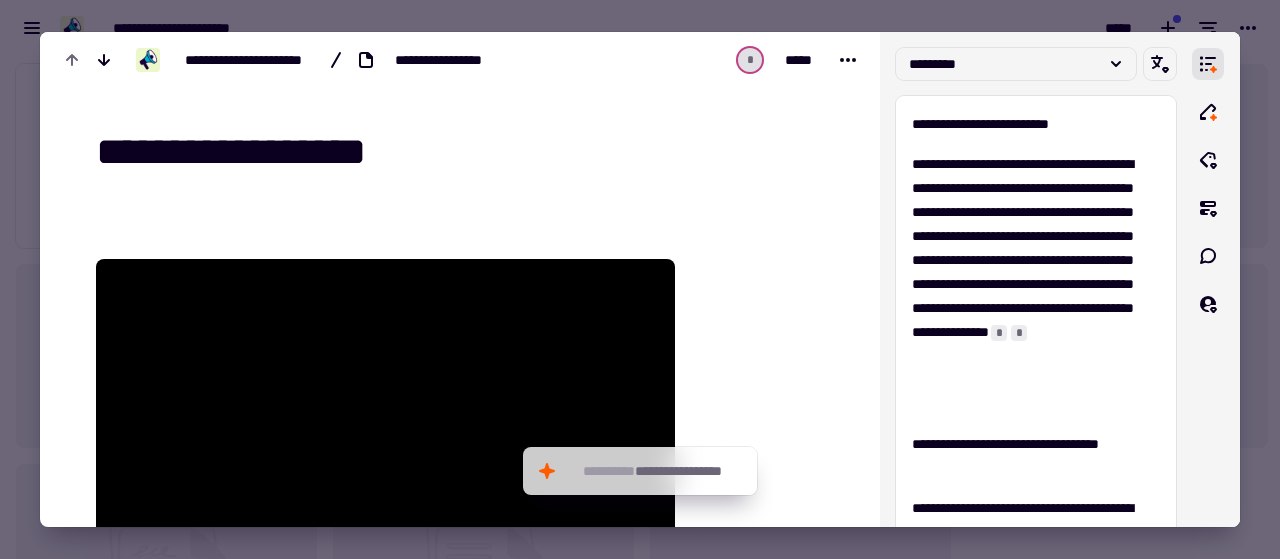 drag, startPoint x: 868, startPoint y: 7, endPoint x: 860, endPoint y: 21, distance: 16.124516 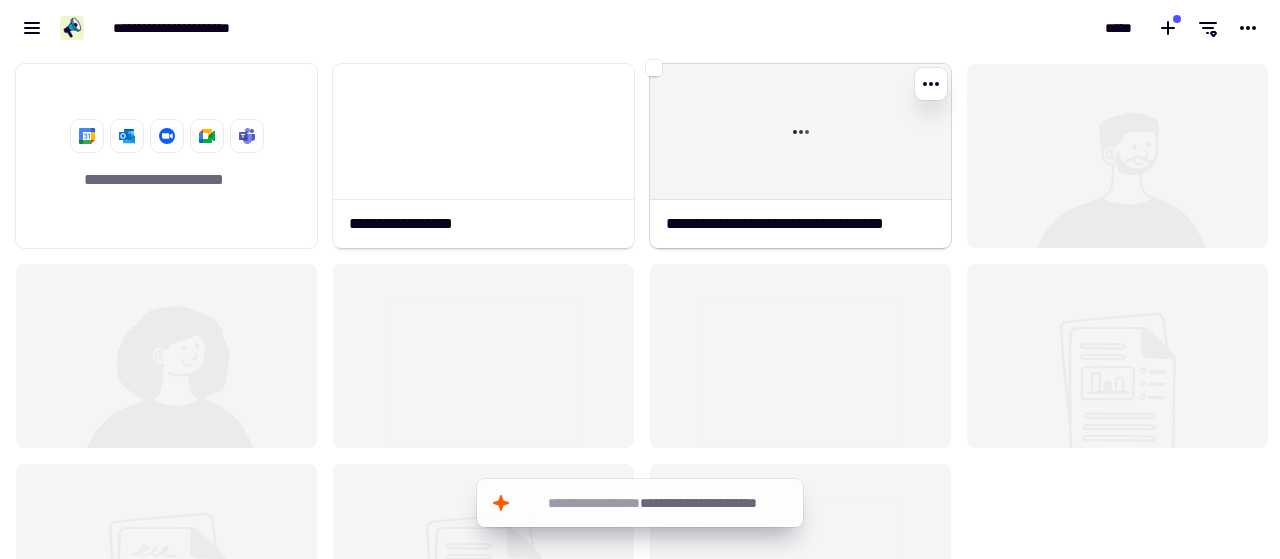 click on "**********" 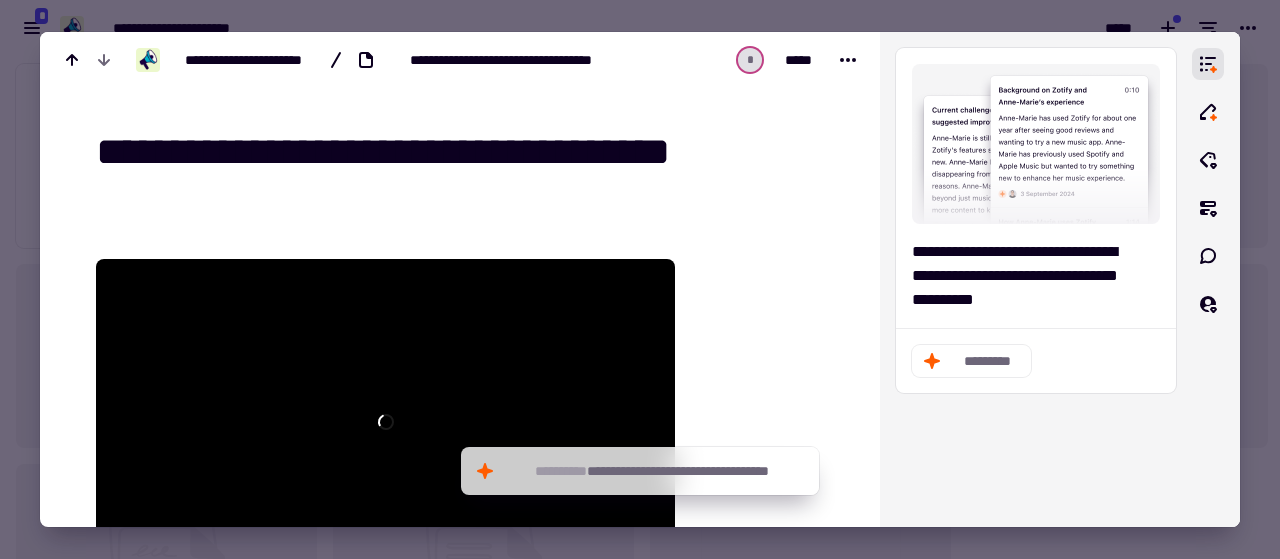 click on "**********" at bounding box center (464, 153) 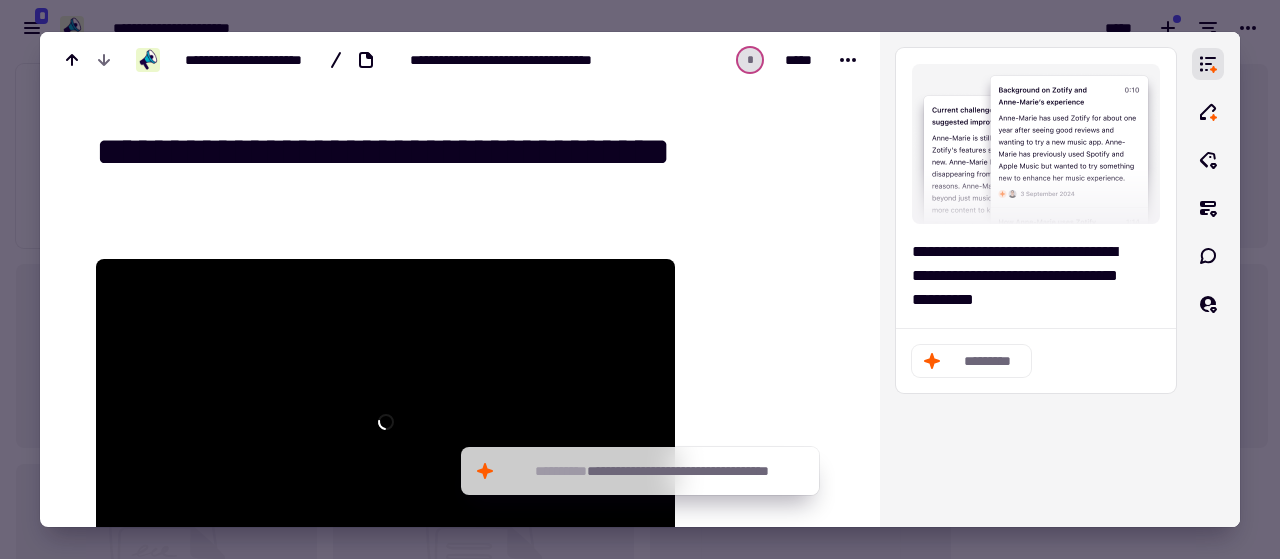 click on "**********" at bounding box center [464, 153] 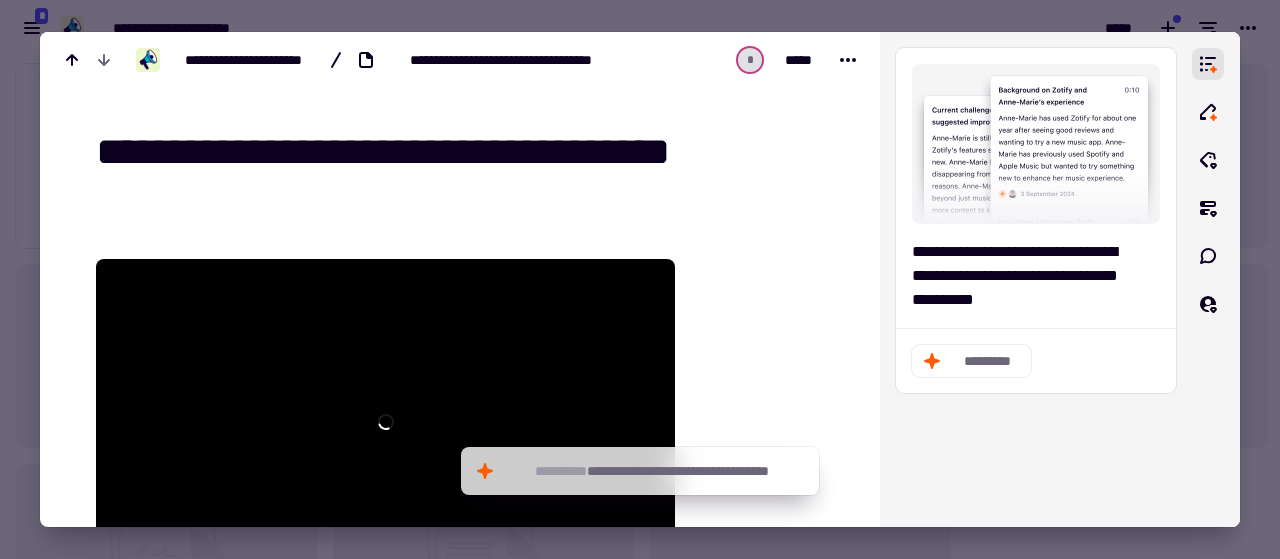 click on "**********" at bounding box center [464, 153] 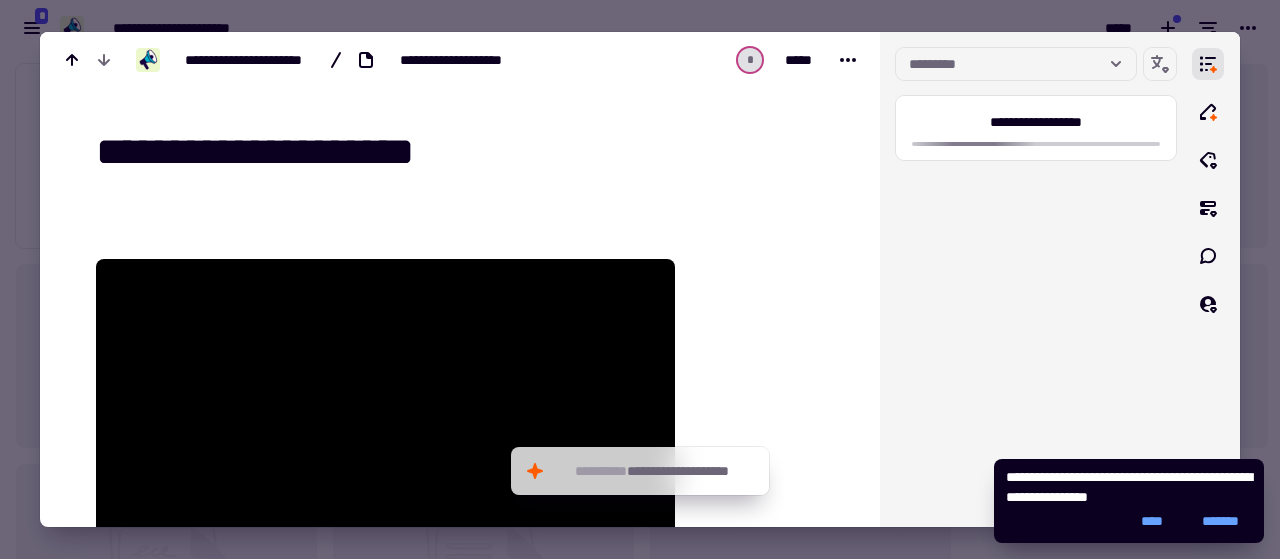 type on "**********" 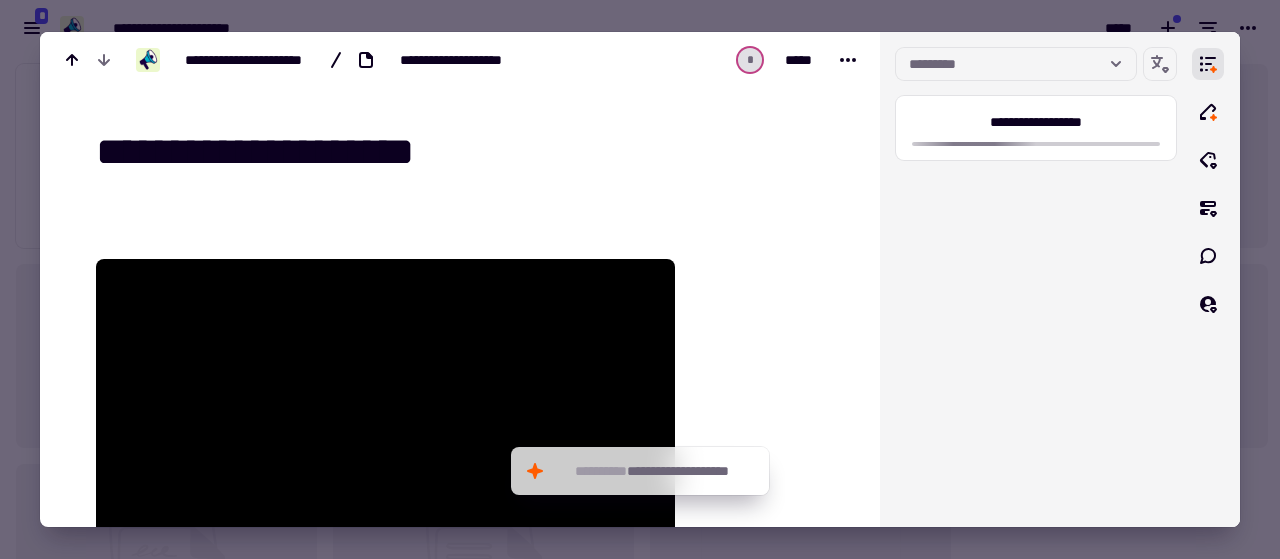 click at bounding box center [640, 279] 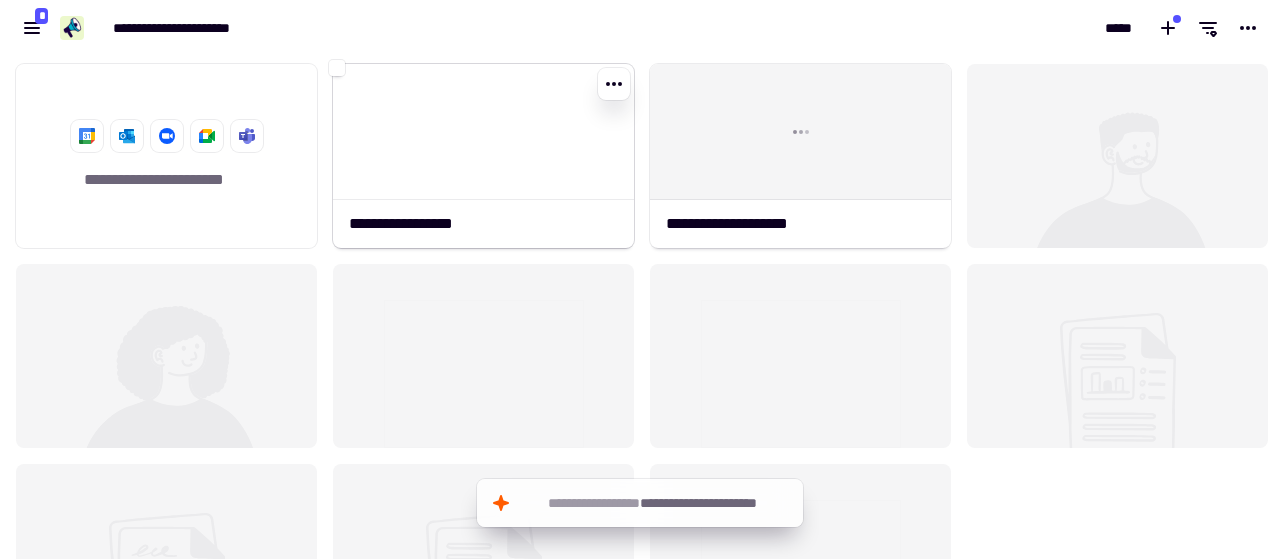 click 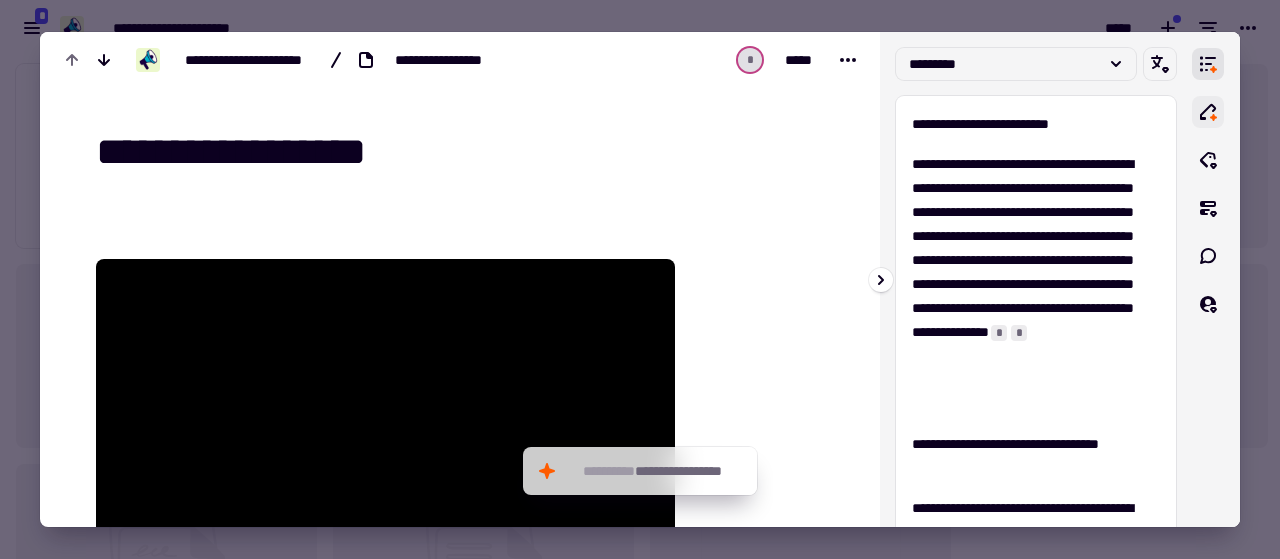 click 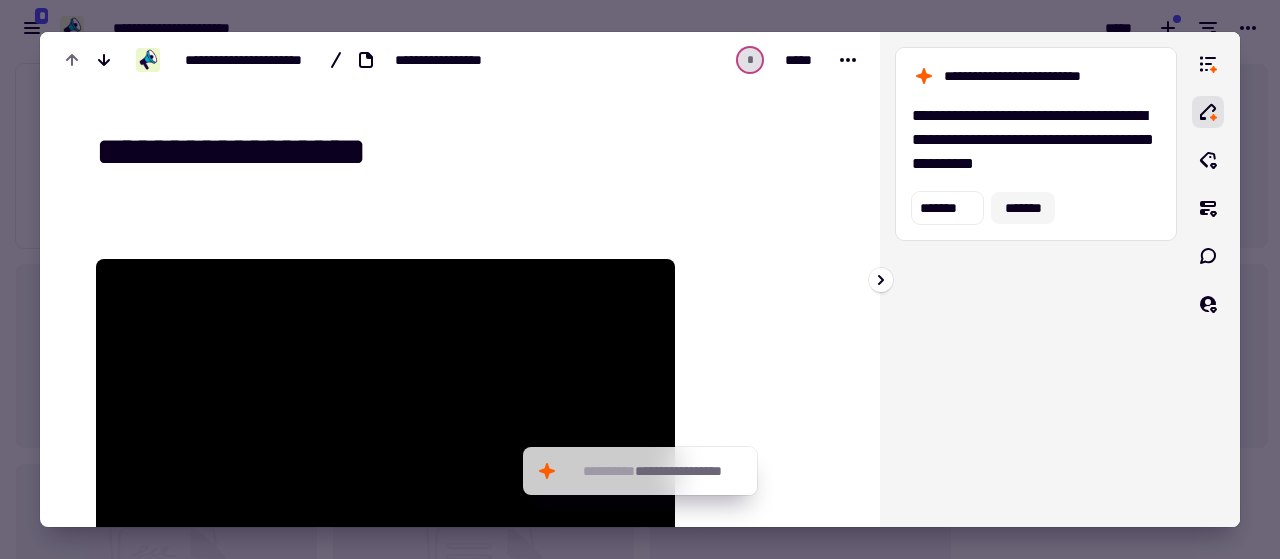 click on "*******" 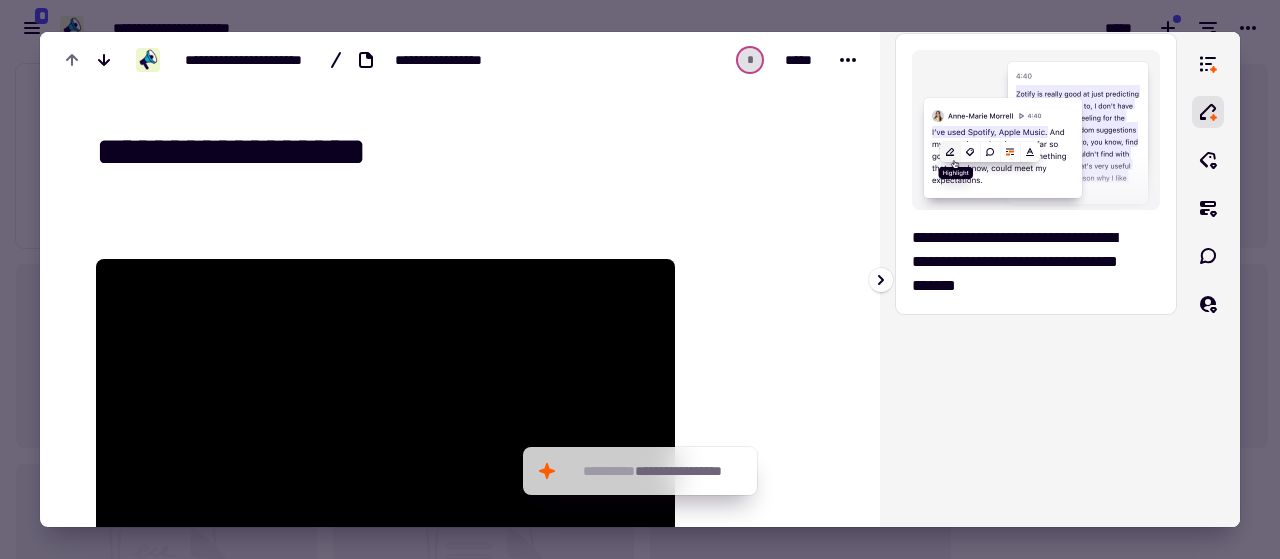 scroll, scrollTop: 0, scrollLeft: 0, axis: both 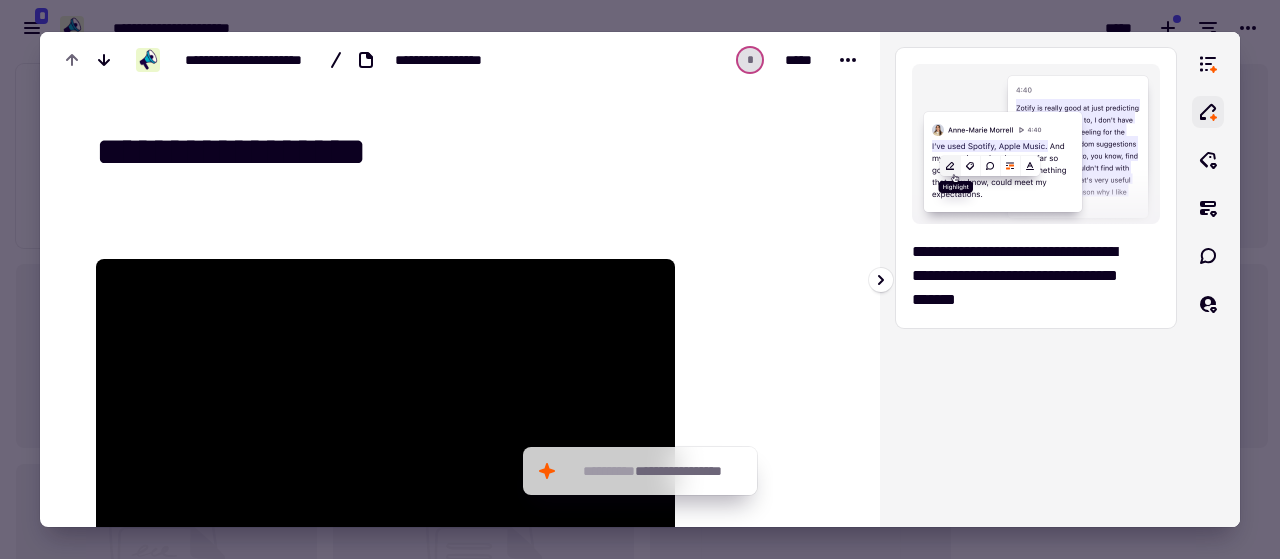 click 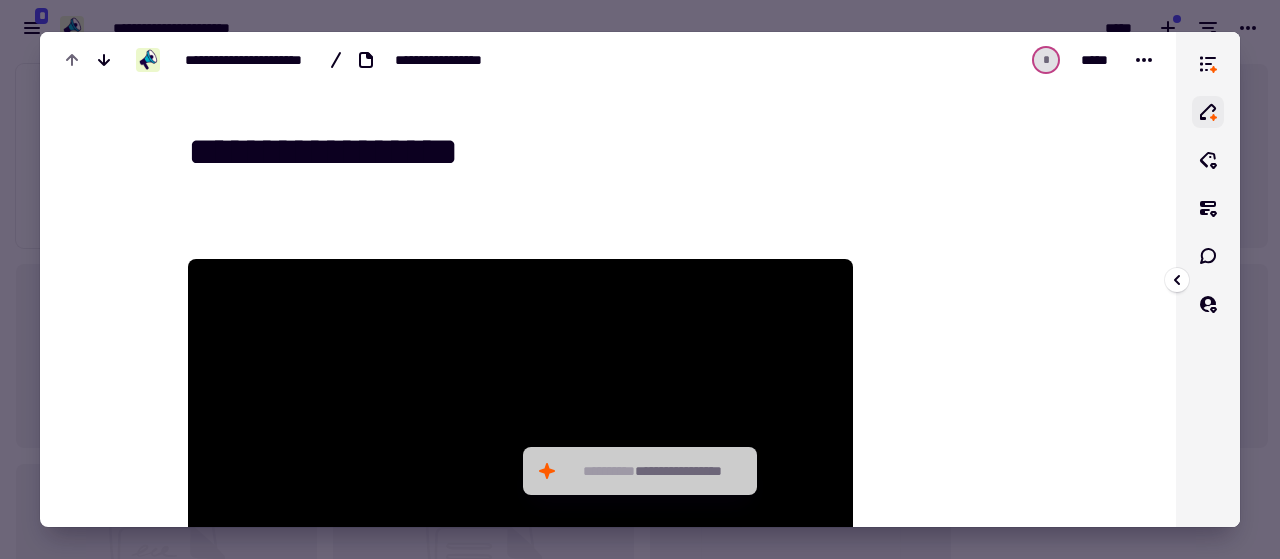 click 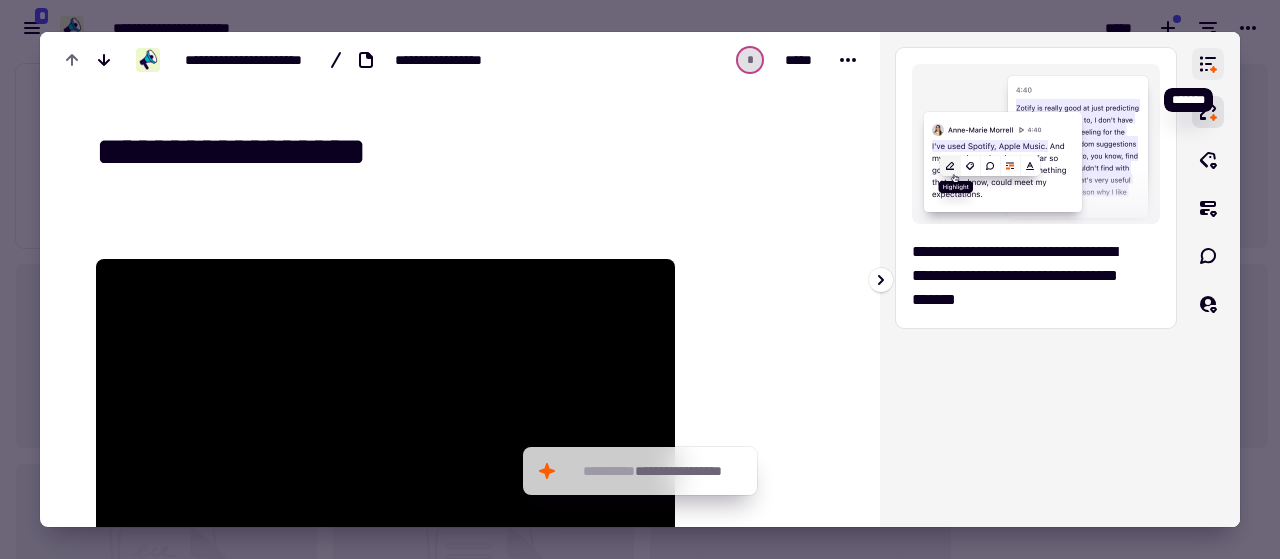 click 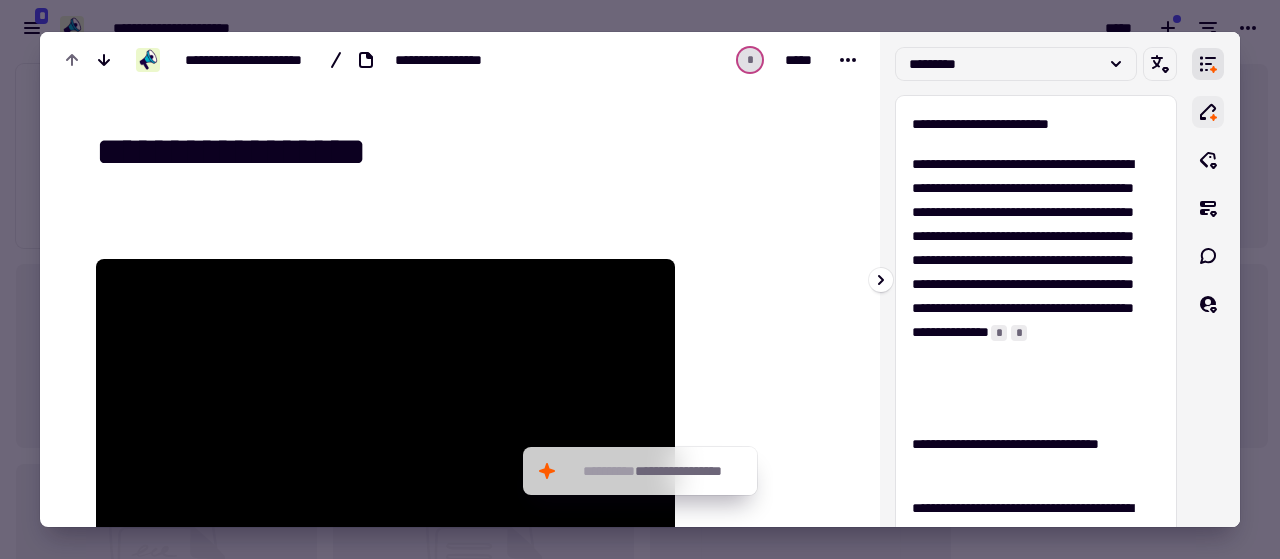 click 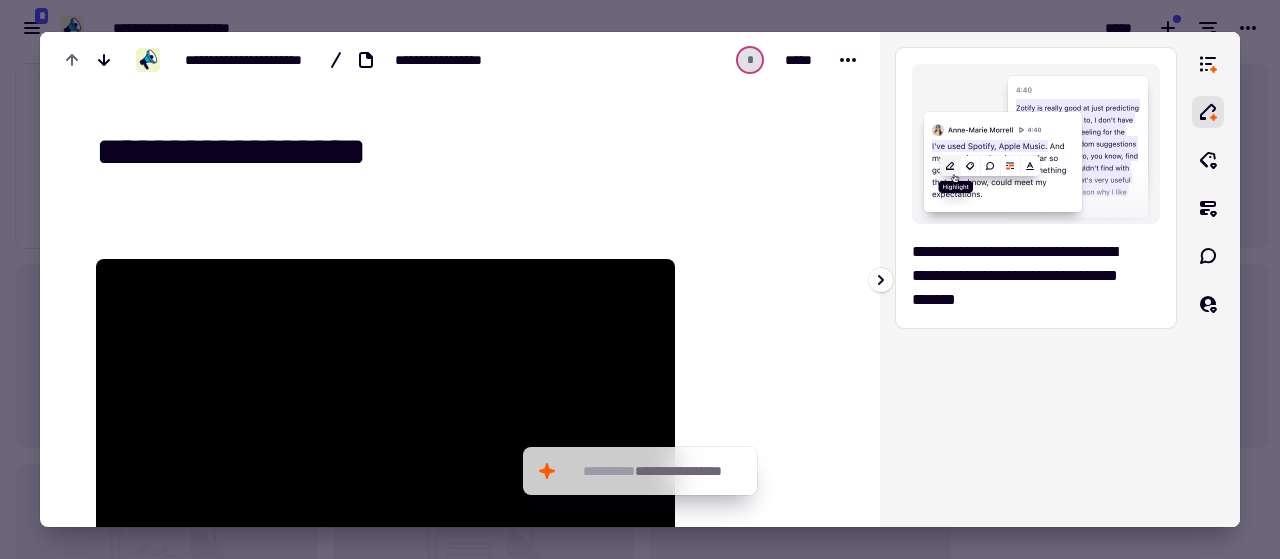 click at bounding box center [1036, 144] 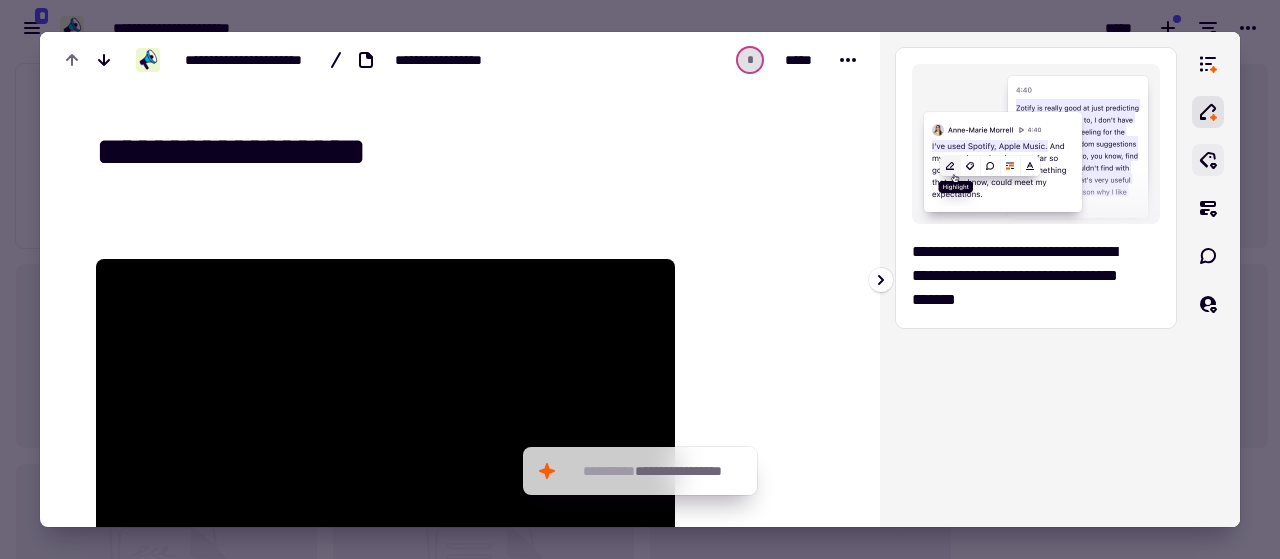 click 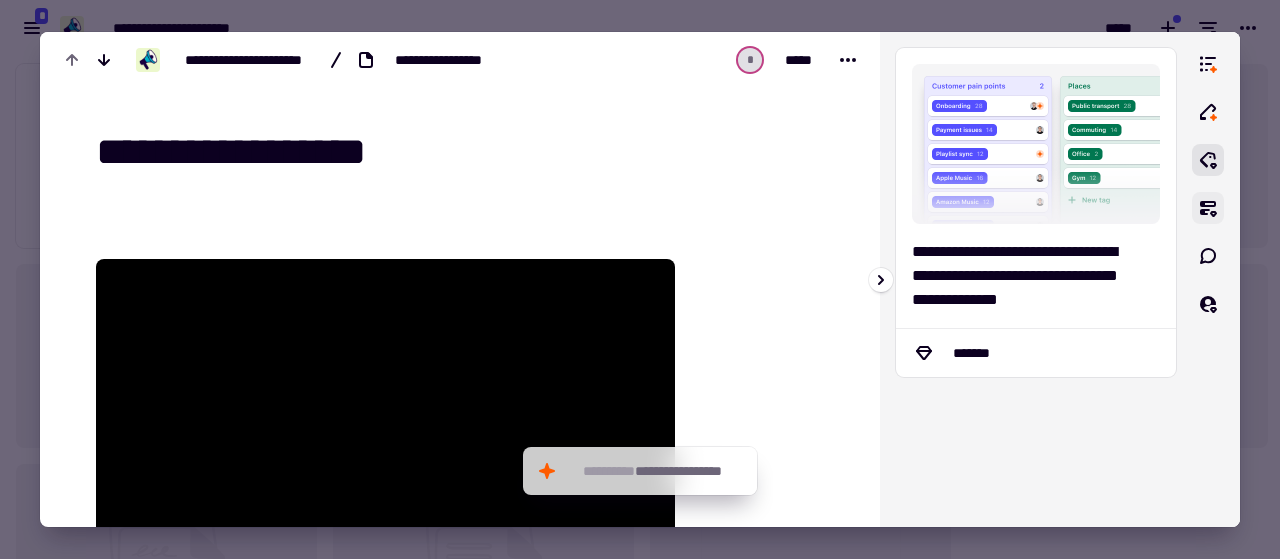 click 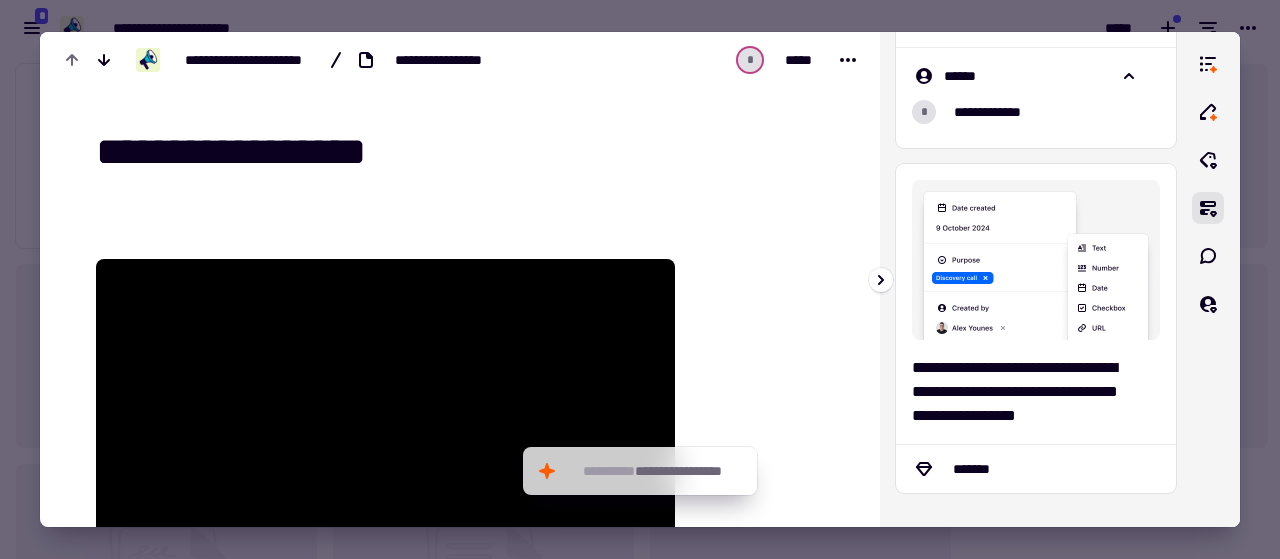 scroll, scrollTop: 200, scrollLeft: 0, axis: vertical 